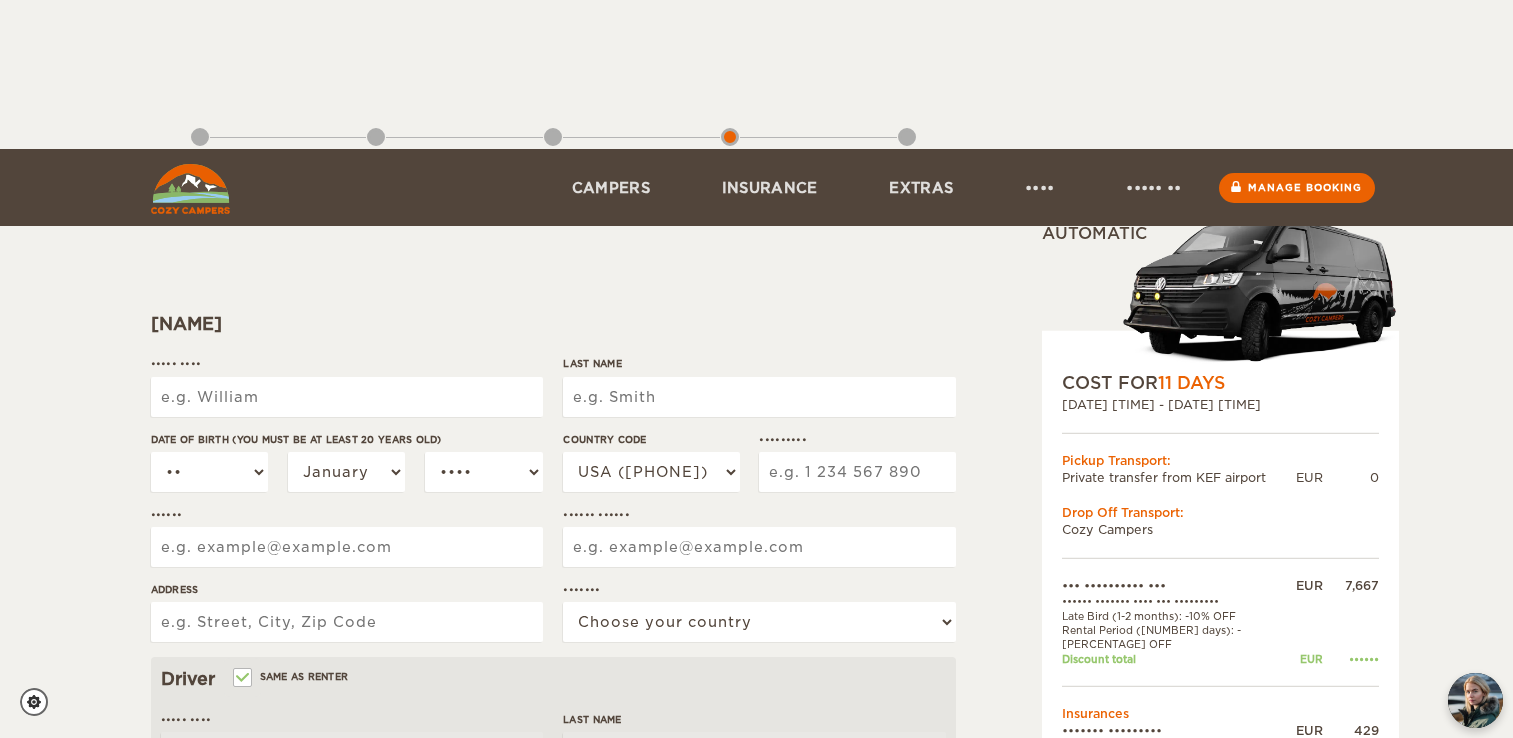 scroll, scrollTop: 248, scrollLeft: 0, axis: vertical 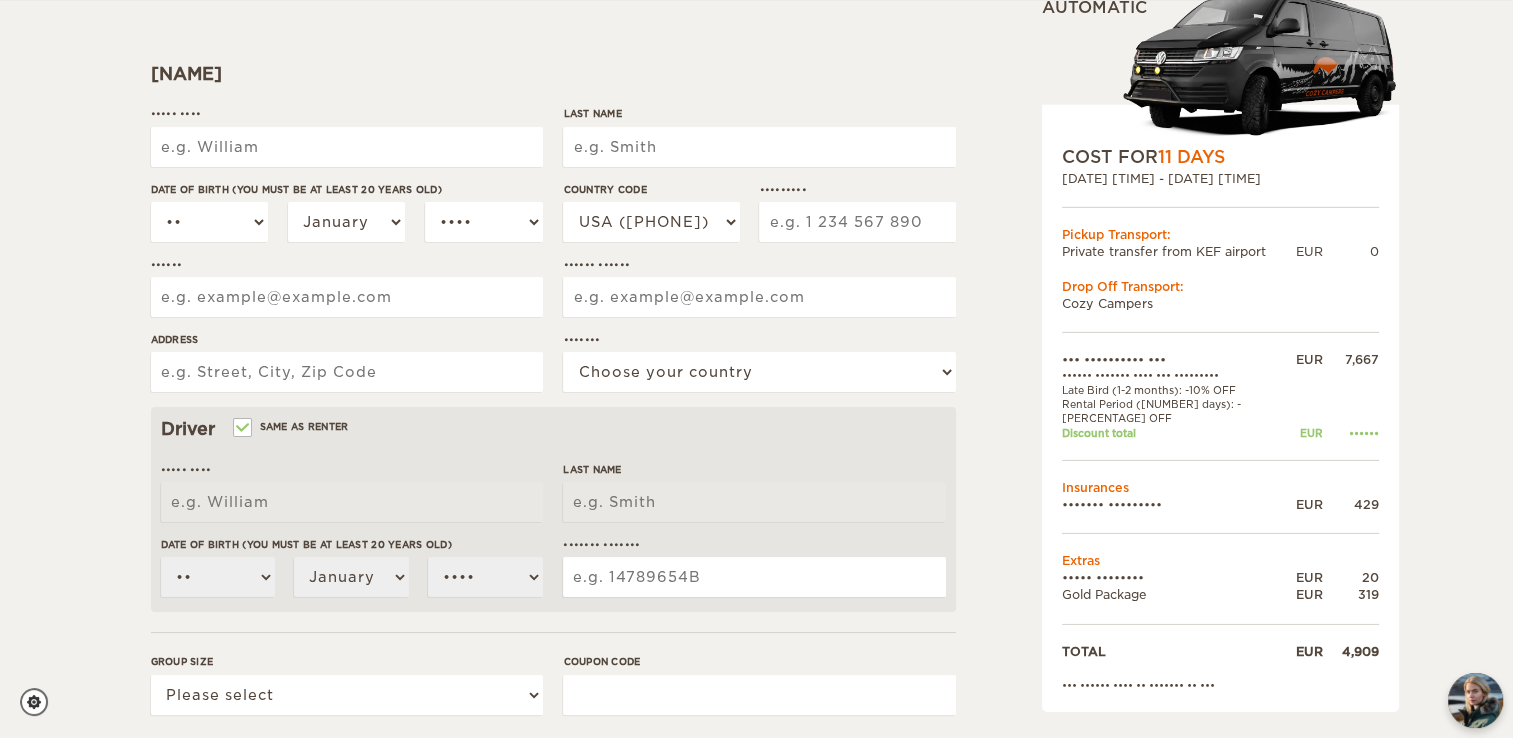 click on "••••• ••••" at bounding box center [347, 147] 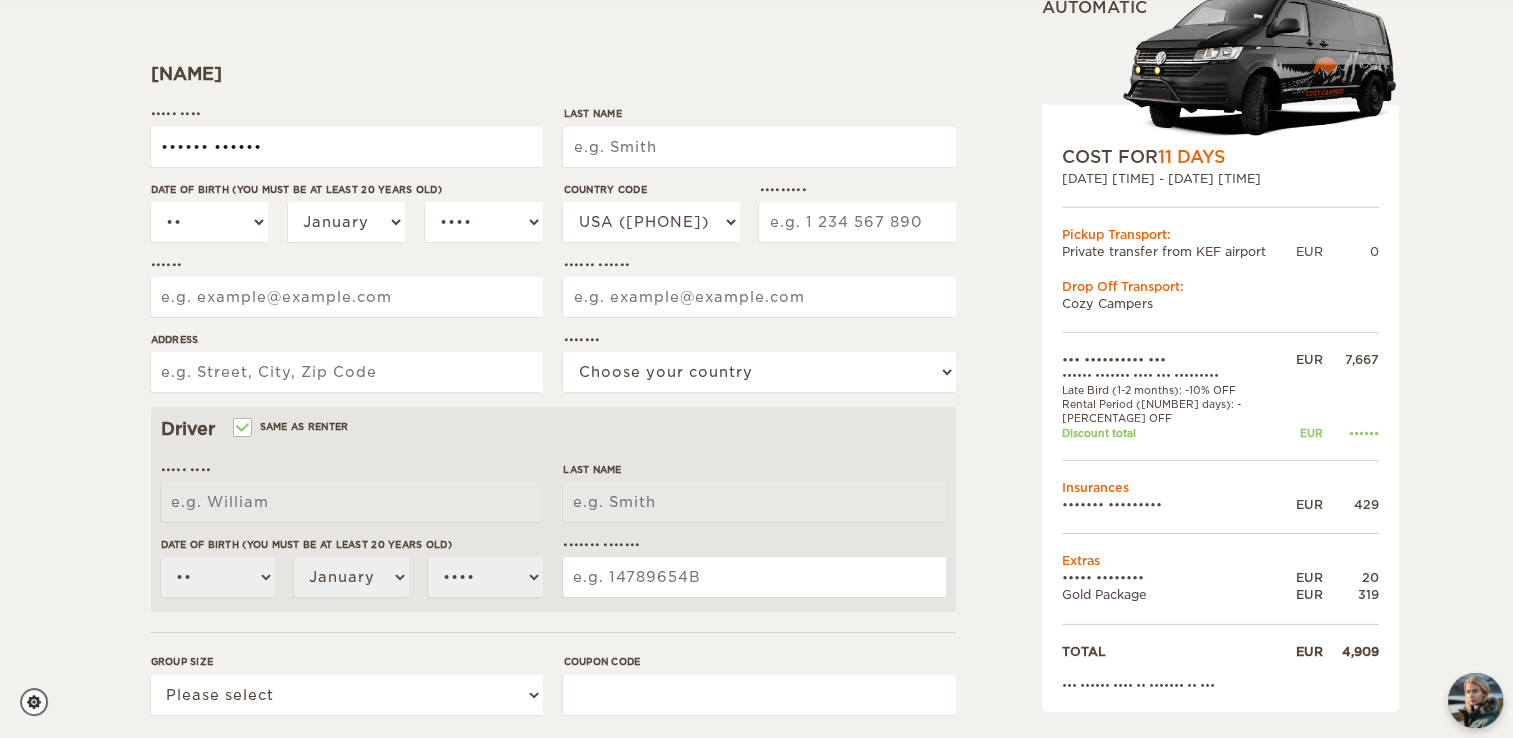 type on "Zampieri" 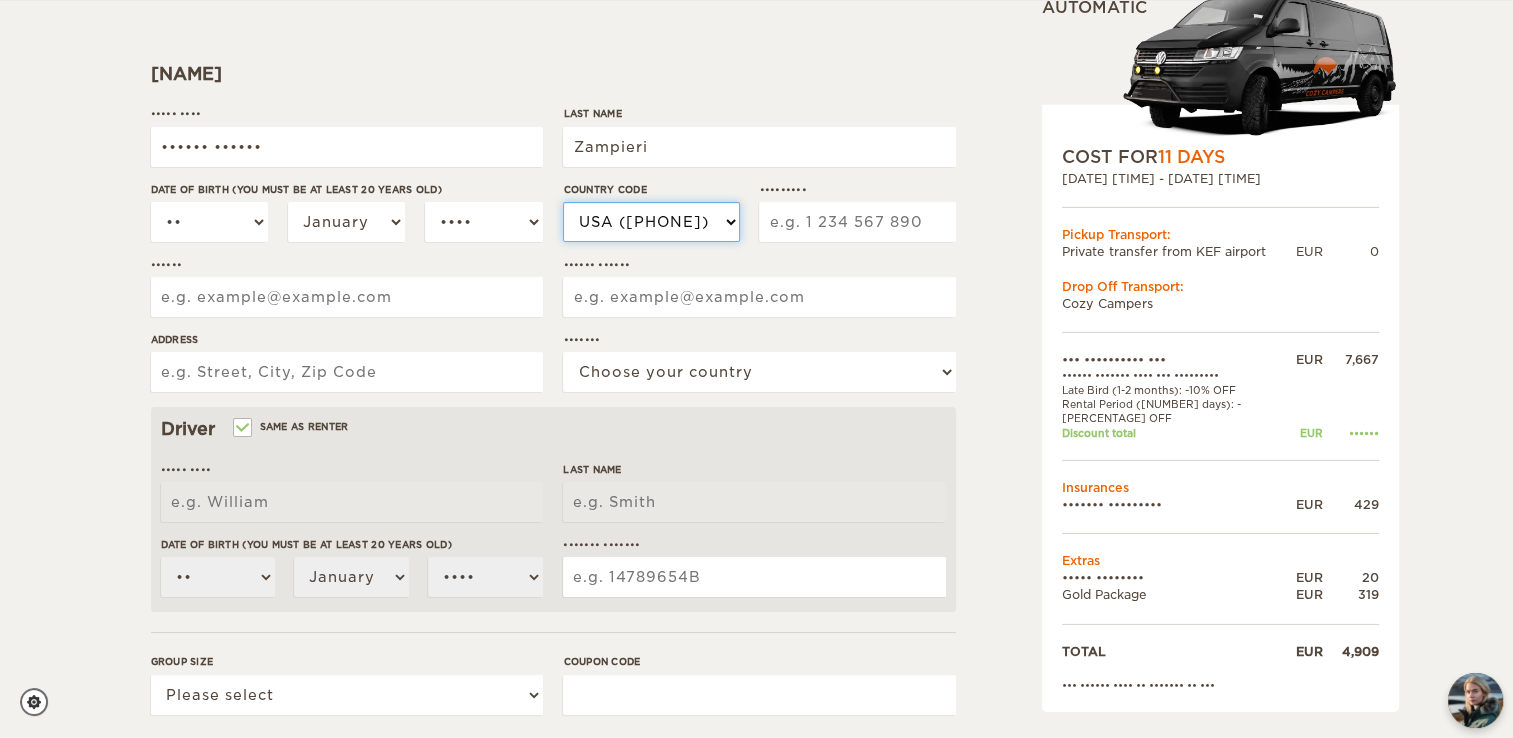 select on "39" 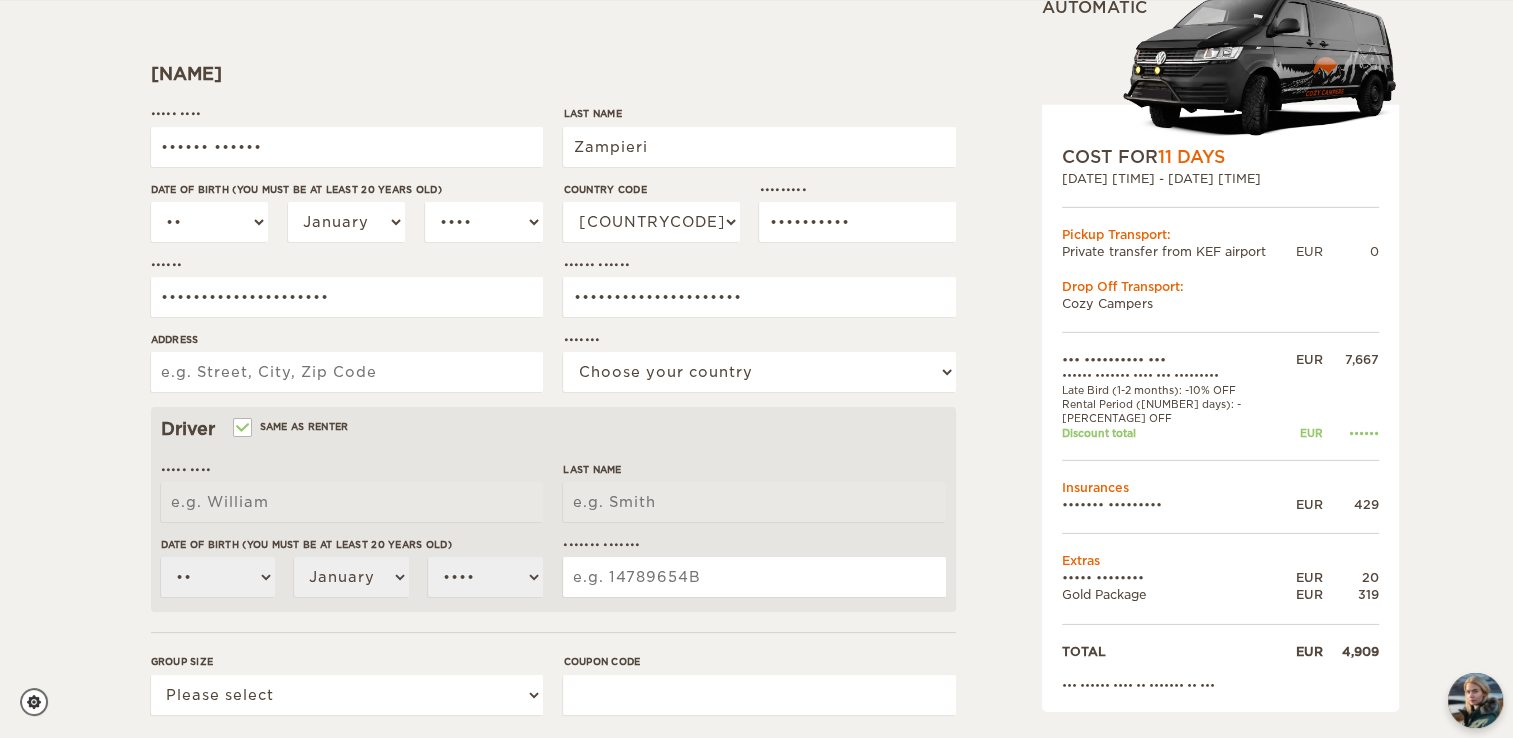 type on "VIA DEI PINI" 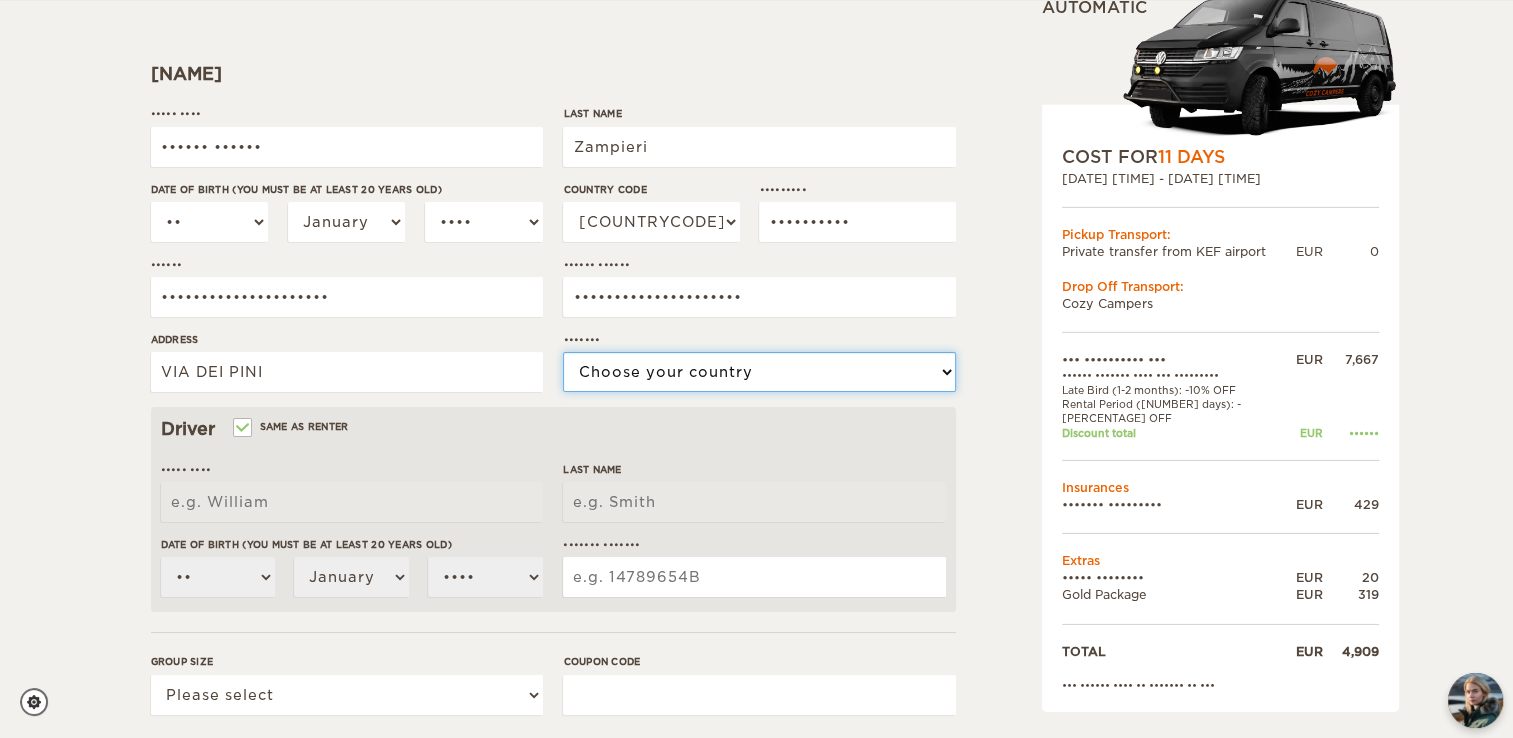 select on "101" 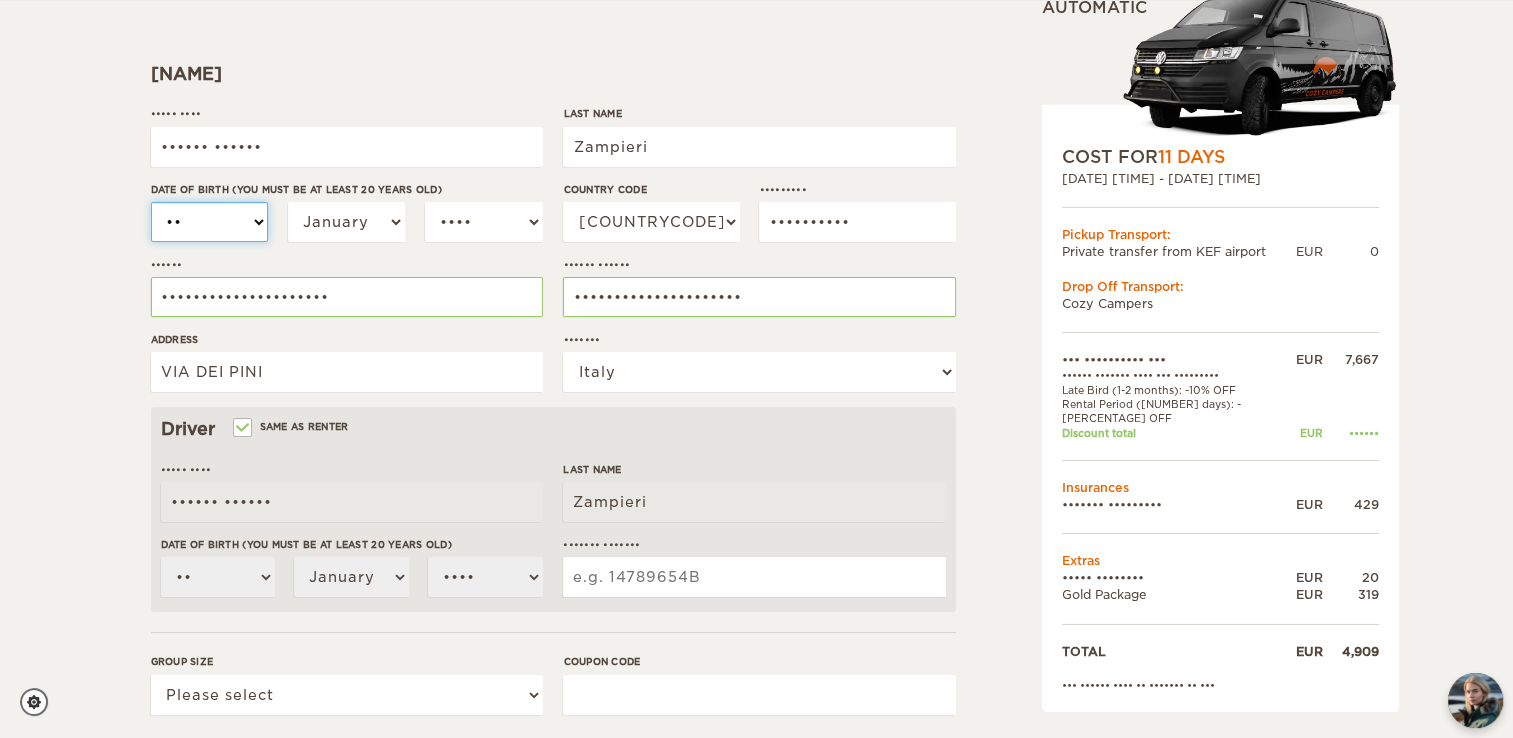 click on "••
••
••
••
••
••
••
••
••
••
••
••
••
••
••
••
••
••
••
••
••
••
••
••
••
••
••
••
••
••
••" at bounding box center [210, 222] 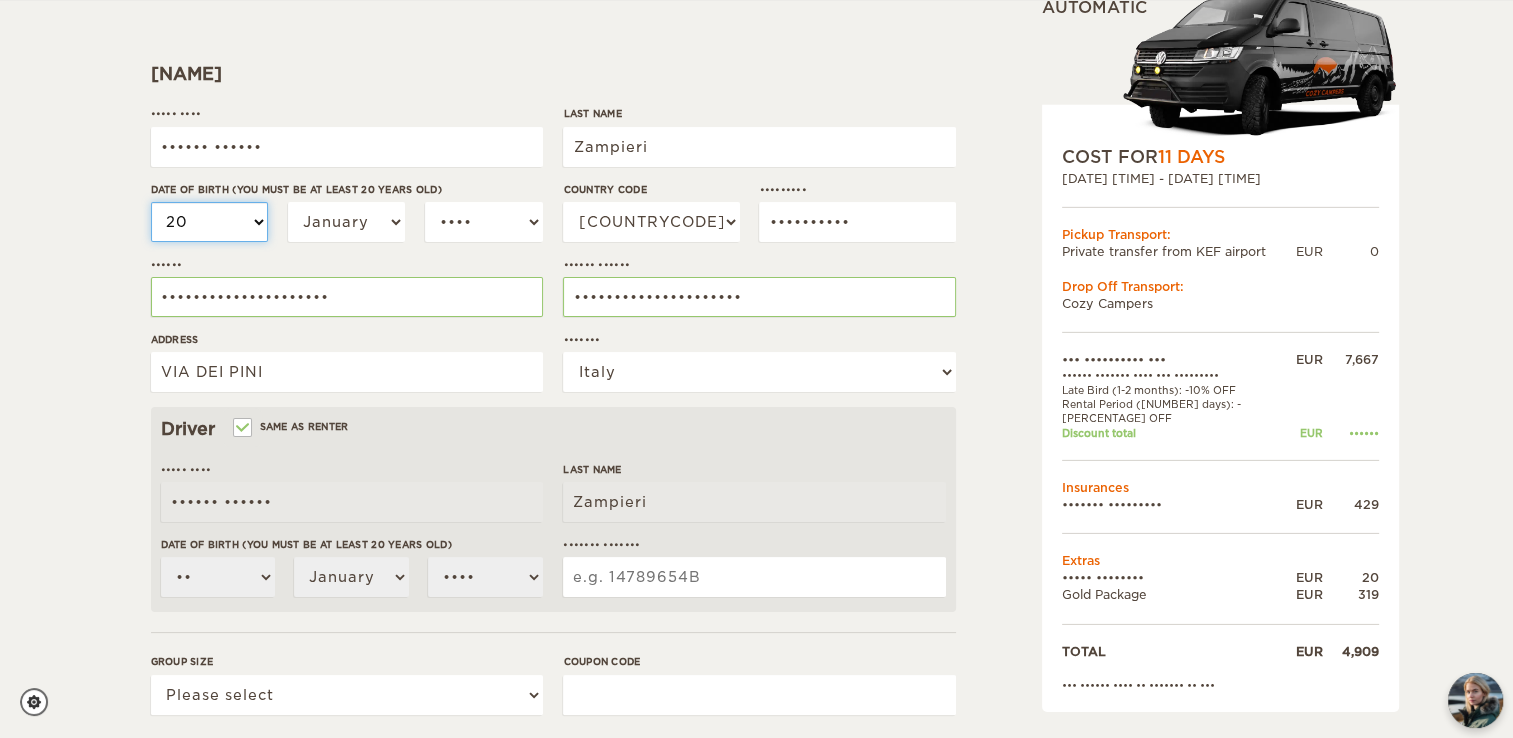 click on "••
••
••
••
••
••
••
••
••
••
••
••
••
••
••
••
••
••
••
••
••
••
••
••
••
••
••
••
••
••
••" at bounding box center [210, 222] 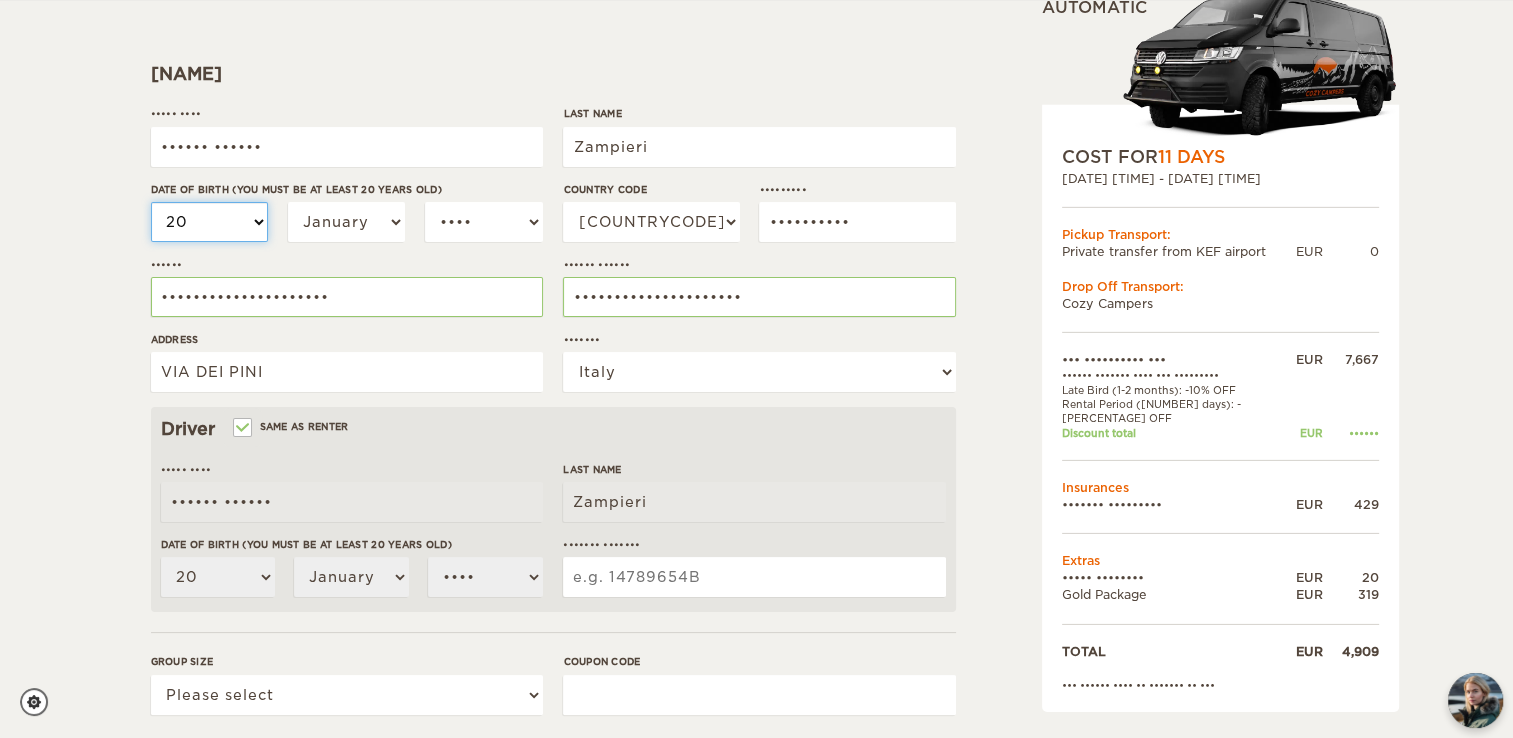 click on "••
••
••
••
••
••
••
••
••
••
••
••
••
••
••
••
••
••
••
••
••
••
••
••
••
••
••
••
••
••
••" at bounding box center [210, 222] 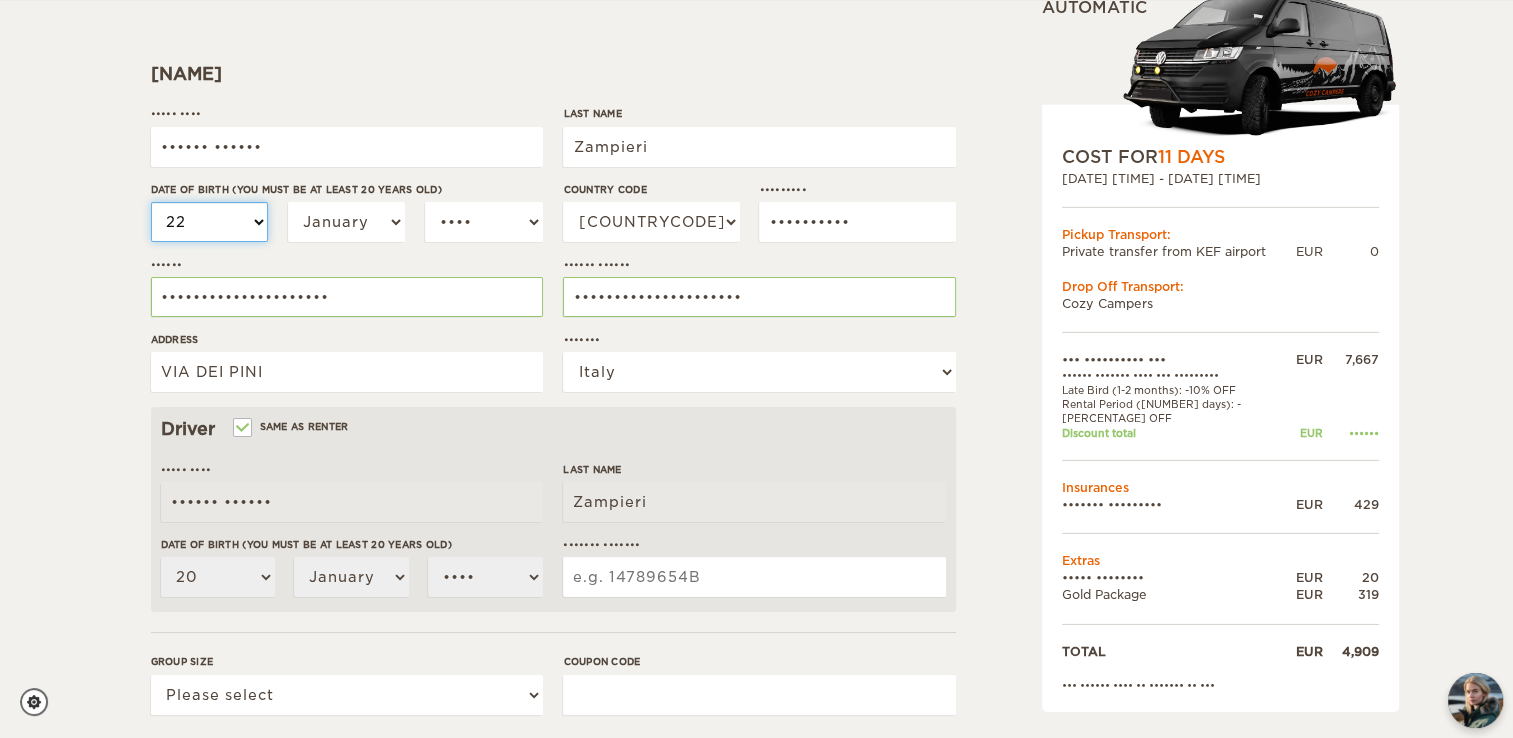 click on "••
••
••
••
••
••
••
••
••
••
••
••
••
••
••
••
••
••
••
••
••
••
••
••
••
••
••
••
••
••
••" at bounding box center (210, 222) 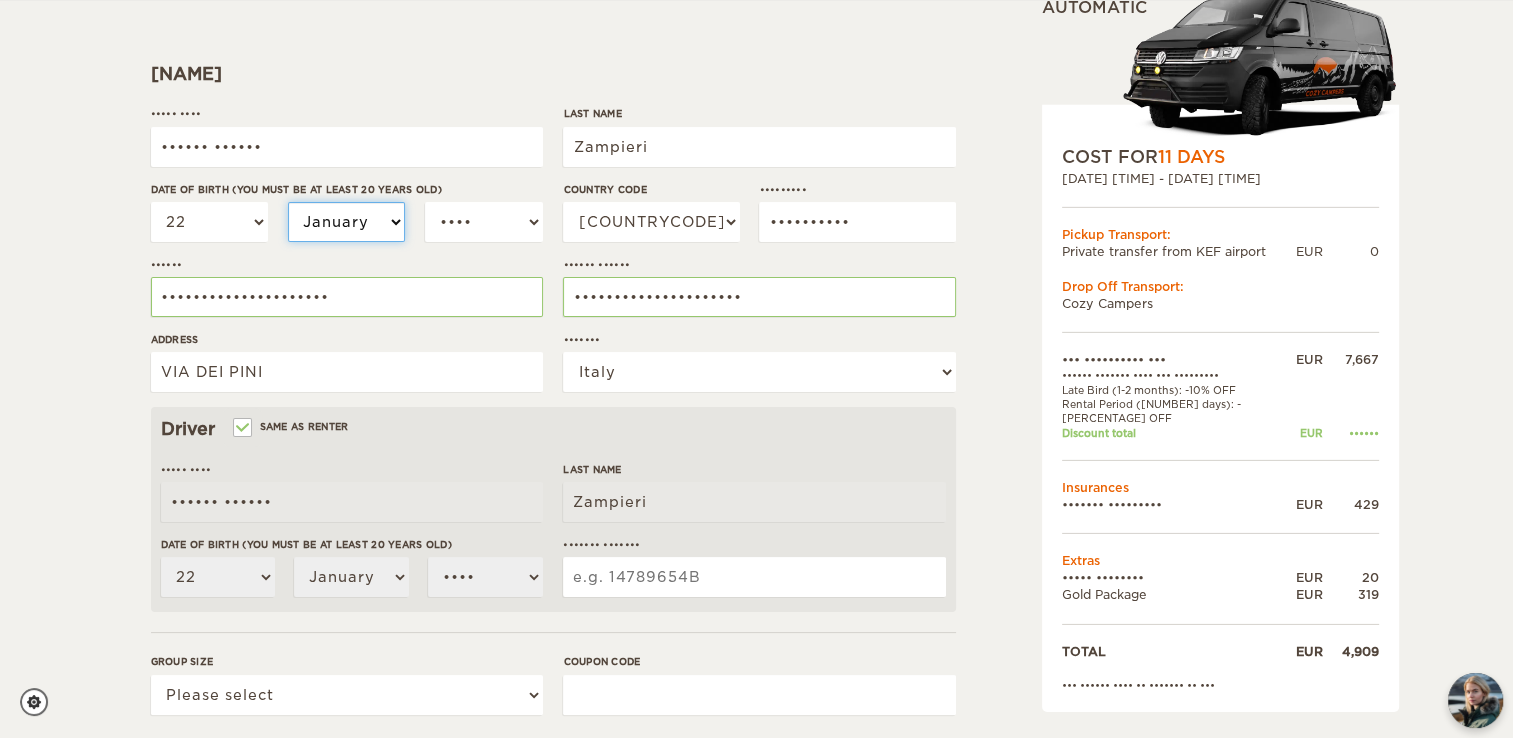 click on "[MONTH]
[MONTH]
[MONTH]
[MONTH]
[MONTH]
[MONTH]
[MONTH]
[MONTH]
[MONTH]
[MONTH]
[MONTH]
[MONTH]" at bounding box center [347, 222] 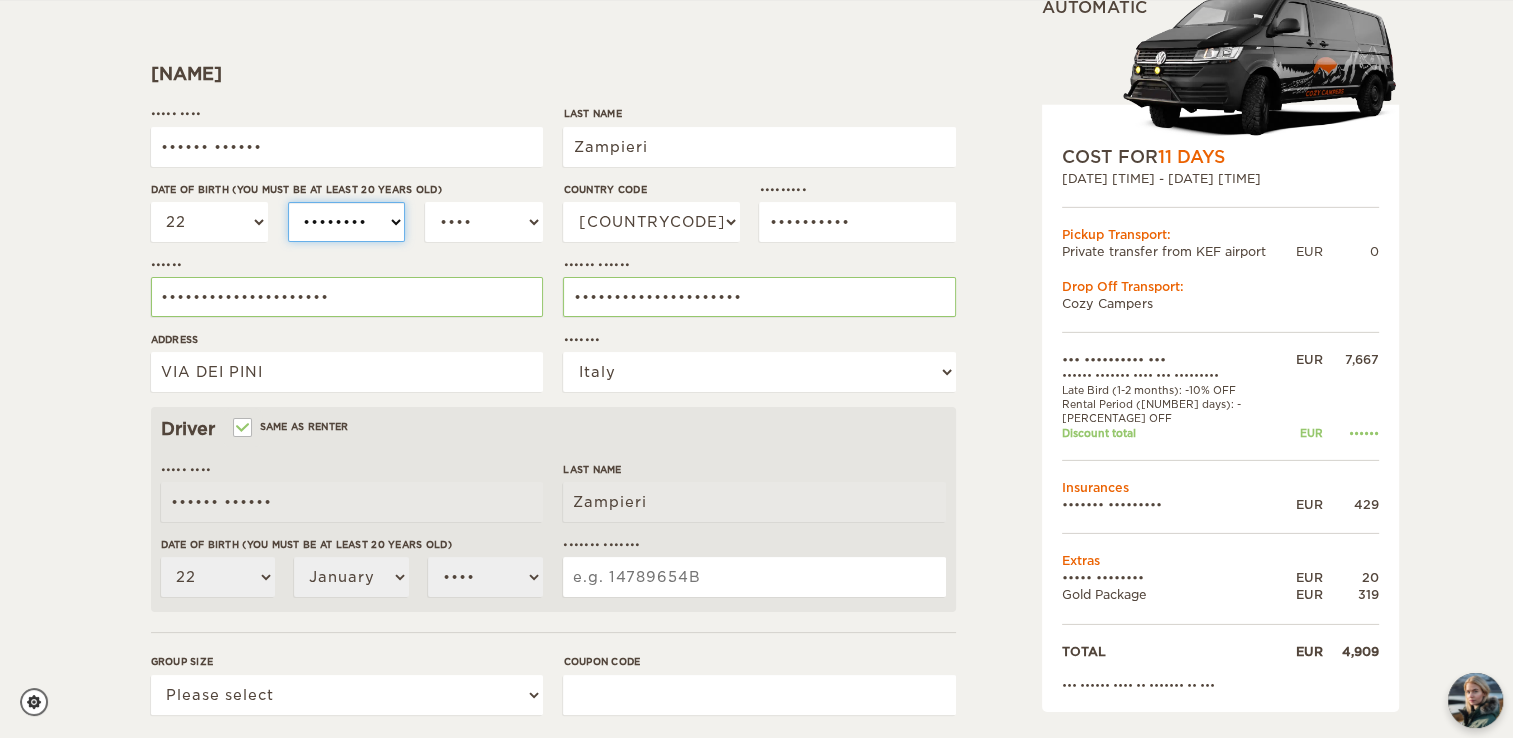 click on "[MONTH]
[MONTH]
[MONTH]
[MONTH]
[MONTH]
[MONTH]
[MONTH]
[MONTH]
[MONTH]
[MONTH]
[MONTH]
[MONTH]" at bounding box center [347, 222] 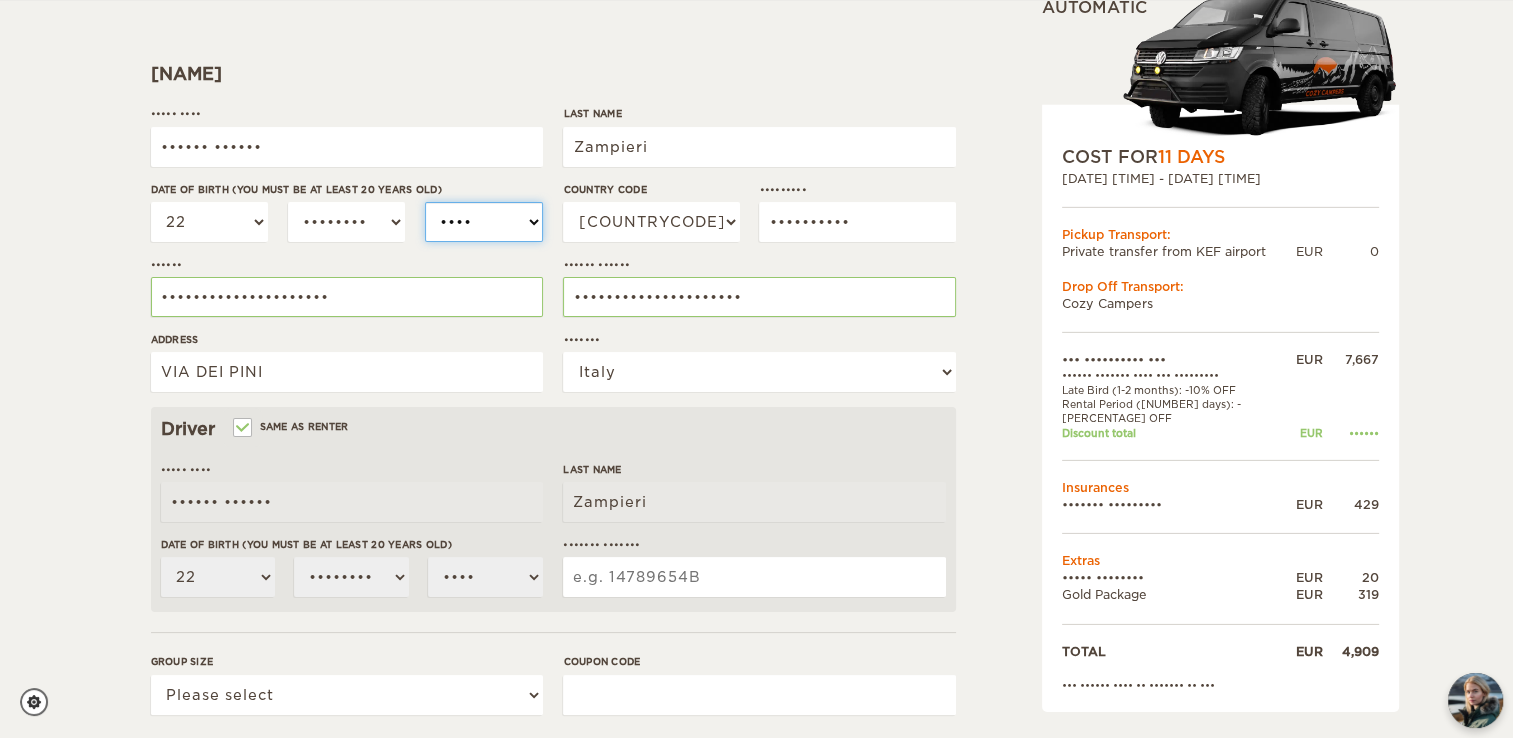 click on "•••• •••• •••• •••• •••• •••• •••• •••• •••• •••• •••• •••• •••• •••• •••• •••• •••• •••• •••• •••• •••• •••• •••• •••• •••• •••• •••• •••• •••• •••• •••• •••• •••• •••• •••• •••• •••• •••• •••• •••• •••• •••• •••• •••• •••• •••• •••• •••• •••• •••• •••• •••• •••• •••• •••• •••• •••• •••• •••• •••• •••• •••• •••• •••• •••• •••• •••• •••• •••• •••• •••• •••• •••• •••• •••• •••• •••• •••• •••• •••• •••• •••• •••• •••• •••• •••• •••• •••• •••• •••• •••• •••• •••• •••• •••• •••• •••• •••• •••• •••• •••• •••• •••• •••• •••• •••• •••• •••• •••• •••• •••• •••• •••• •••• •••• •••• •••• •••• •••• •••• •••• •••• •••• •••• •••• •••• •••• •••• •••• ••••" at bounding box center (484, 222) 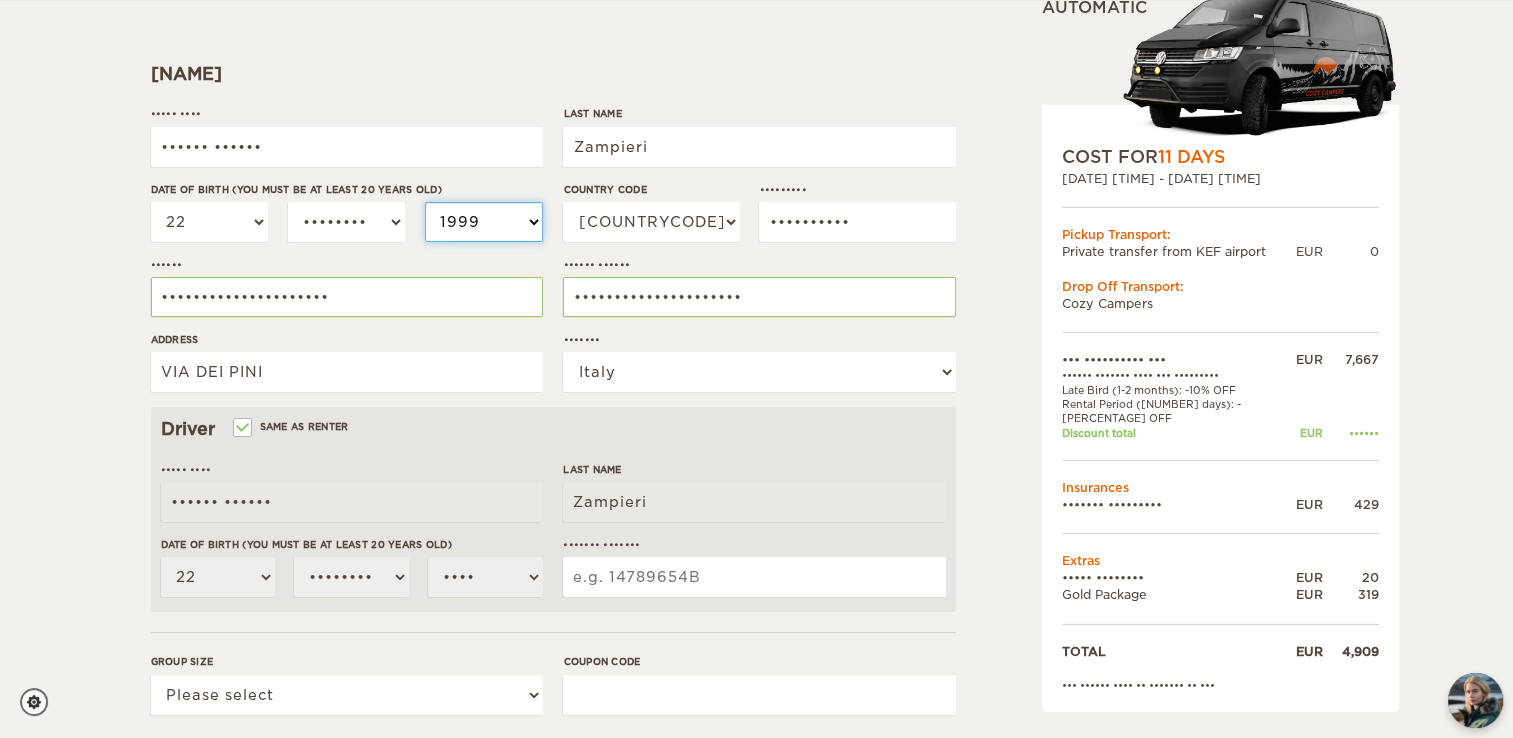 click on "•••• •••• •••• •••• •••• •••• •••• •••• •••• •••• •••• •••• •••• •••• •••• •••• •••• •••• •••• •••• •••• •••• •••• •••• •••• •••• •••• •••• •••• •••• •••• •••• •••• •••• •••• •••• •••• •••• •••• •••• •••• •••• •••• •••• •••• •••• •••• •••• •••• •••• •••• •••• •••• •••• •••• •••• •••• •••• •••• •••• •••• •••• •••• •••• •••• •••• •••• •••• •••• •••• •••• •••• •••• •••• •••• •••• •••• •••• •••• •••• •••• •••• •••• •••• •••• •••• •••• •••• •••• •••• •••• •••• •••• •••• •••• •••• •••• •••• •••• •••• •••• •••• •••• •••• •••• •••• •••• •••• •••• •••• •••• •••• •••• •••• •••• •••• •••• •••• •••• •••• •••• •••• •••• •••• •••• •••• •••• •••• •••• ••••" at bounding box center [484, 222] 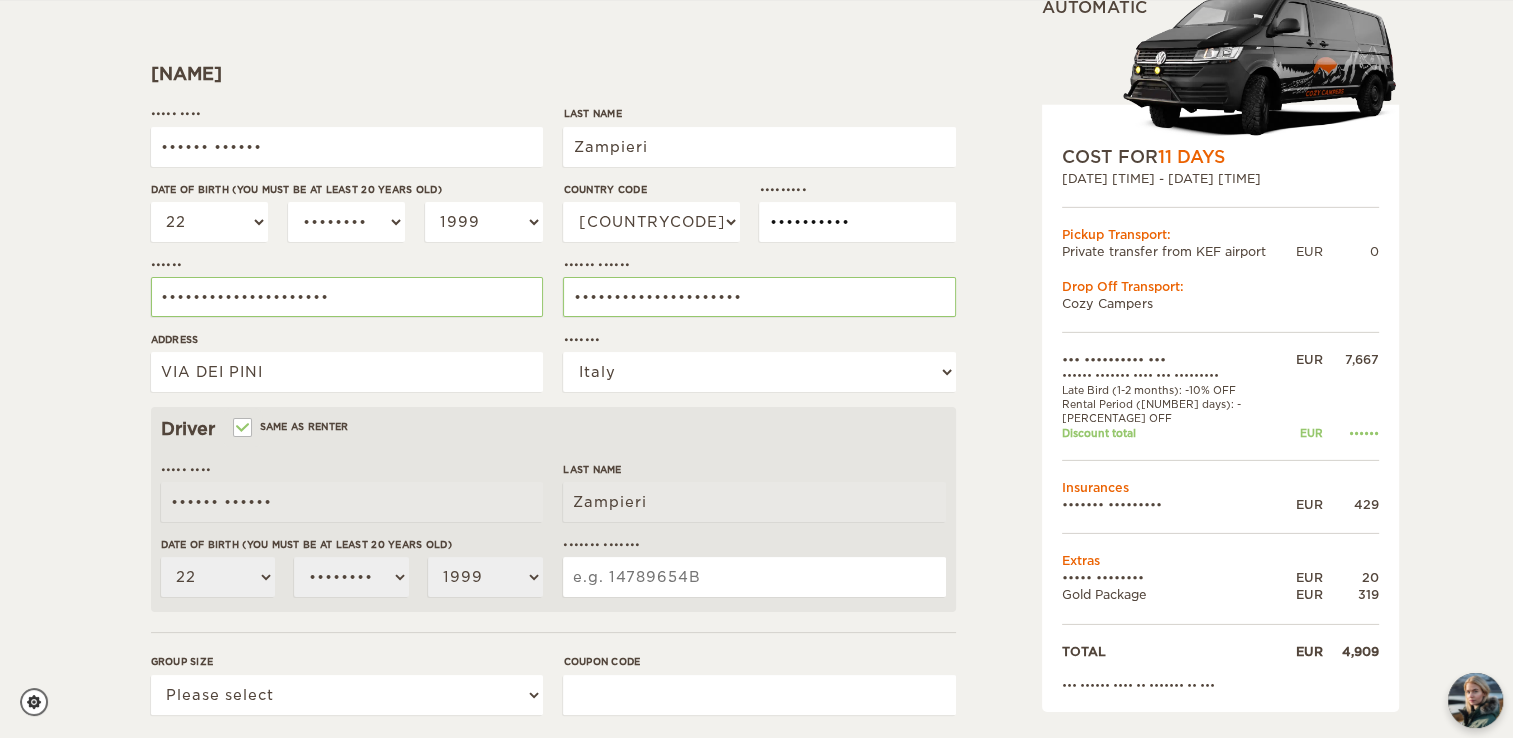 click on "••••••••••" at bounding box center [857, 222] 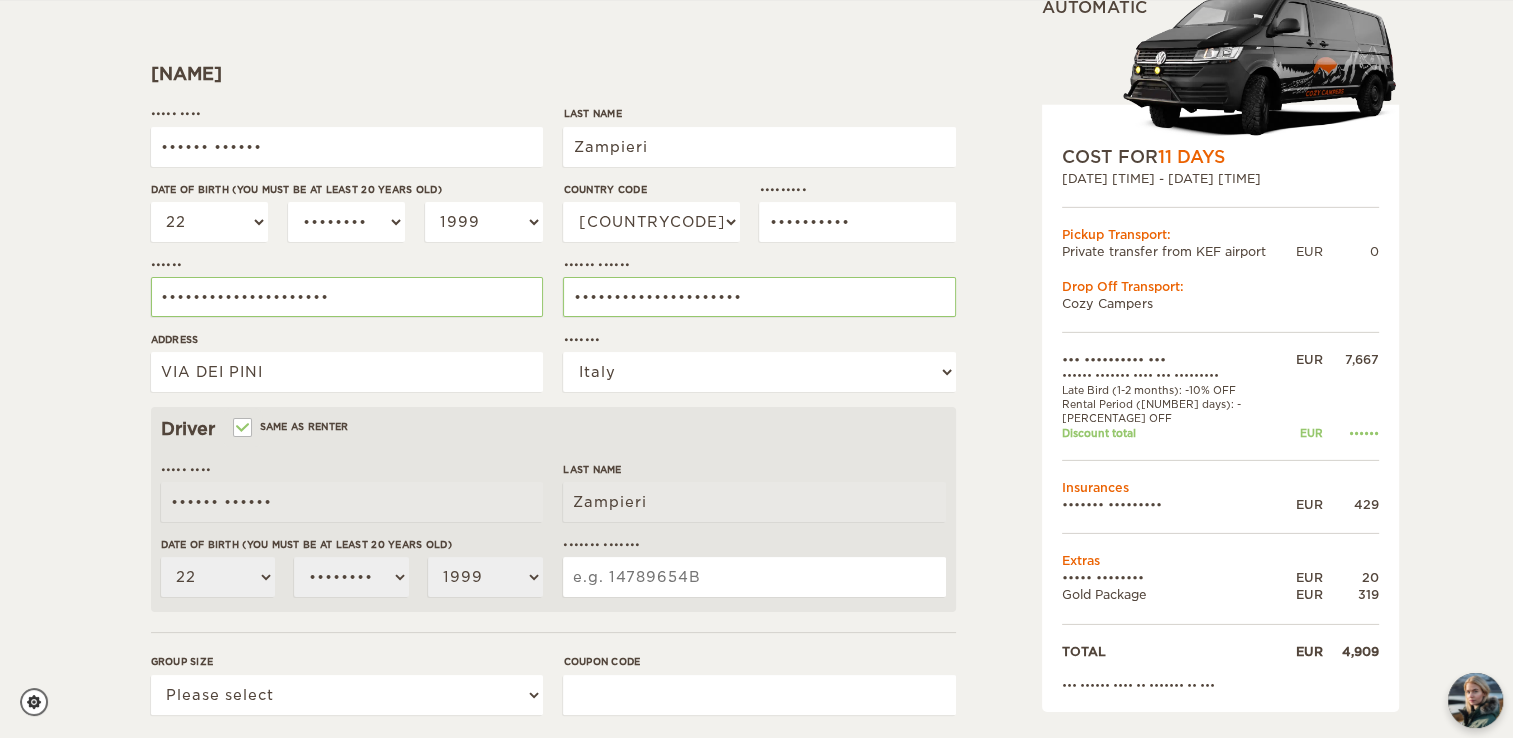 click on "•••••• ••••••" at bounding box center (759, 264) 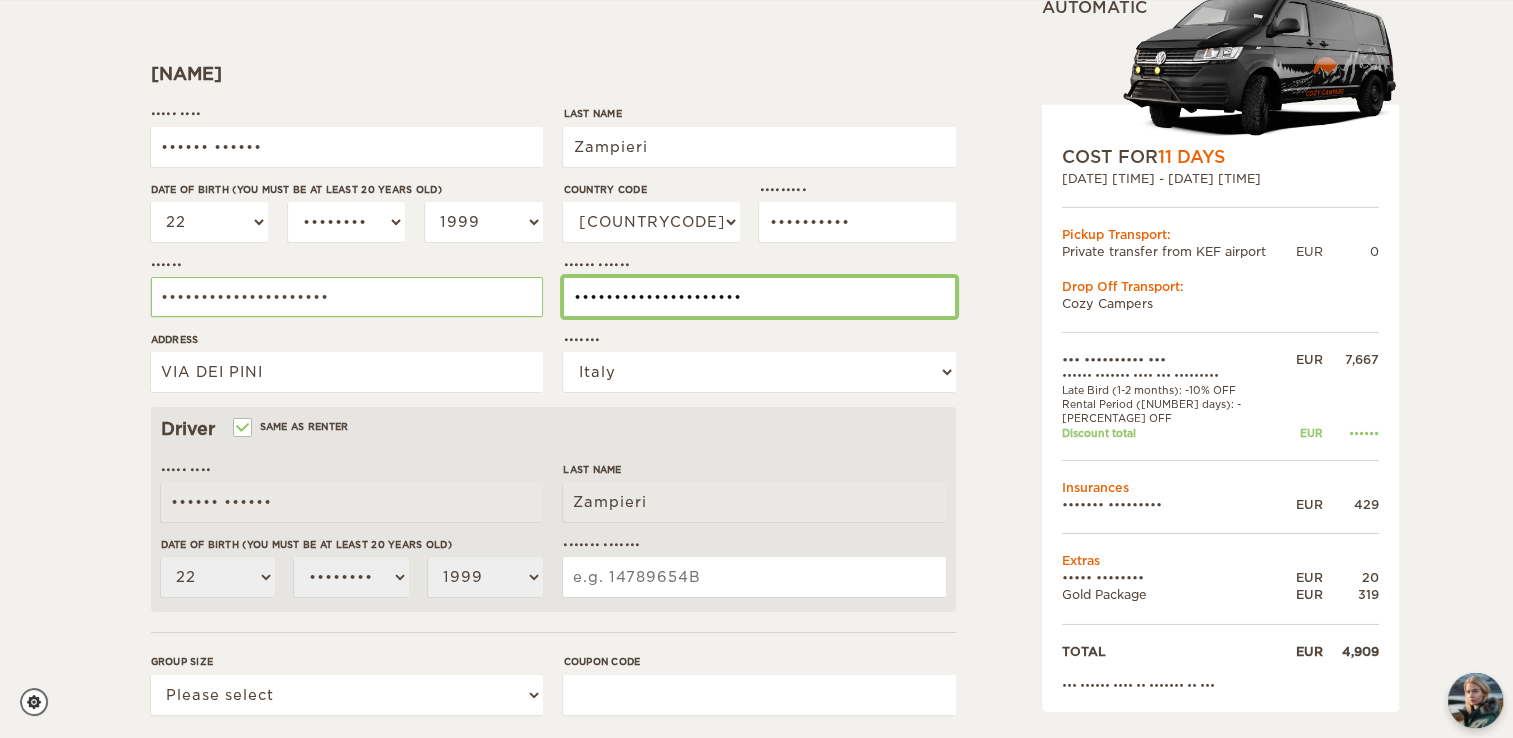 click on "•••••••••••••••••••••" at bounding box center [759, 297] 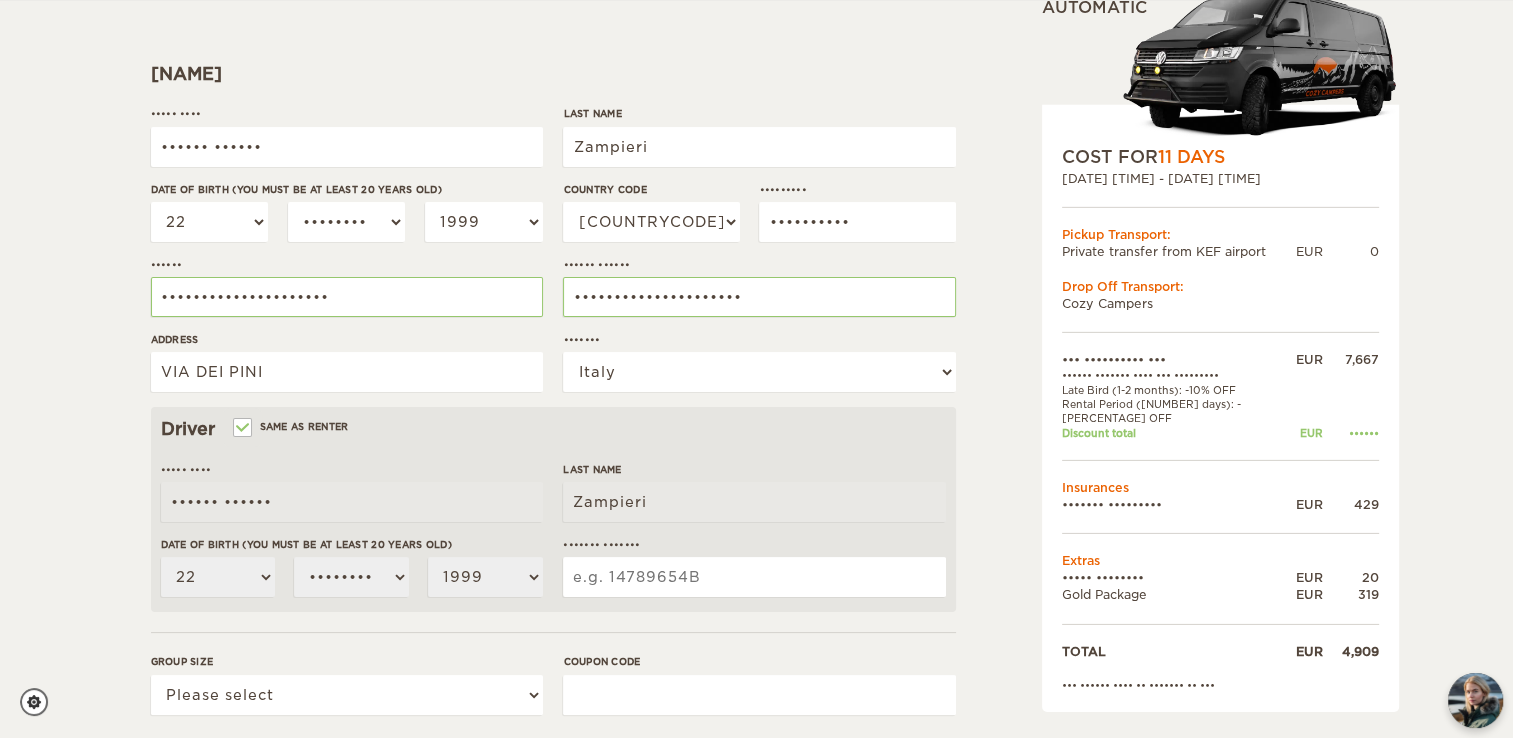 click on "Address" at bounding box center (347, 339) 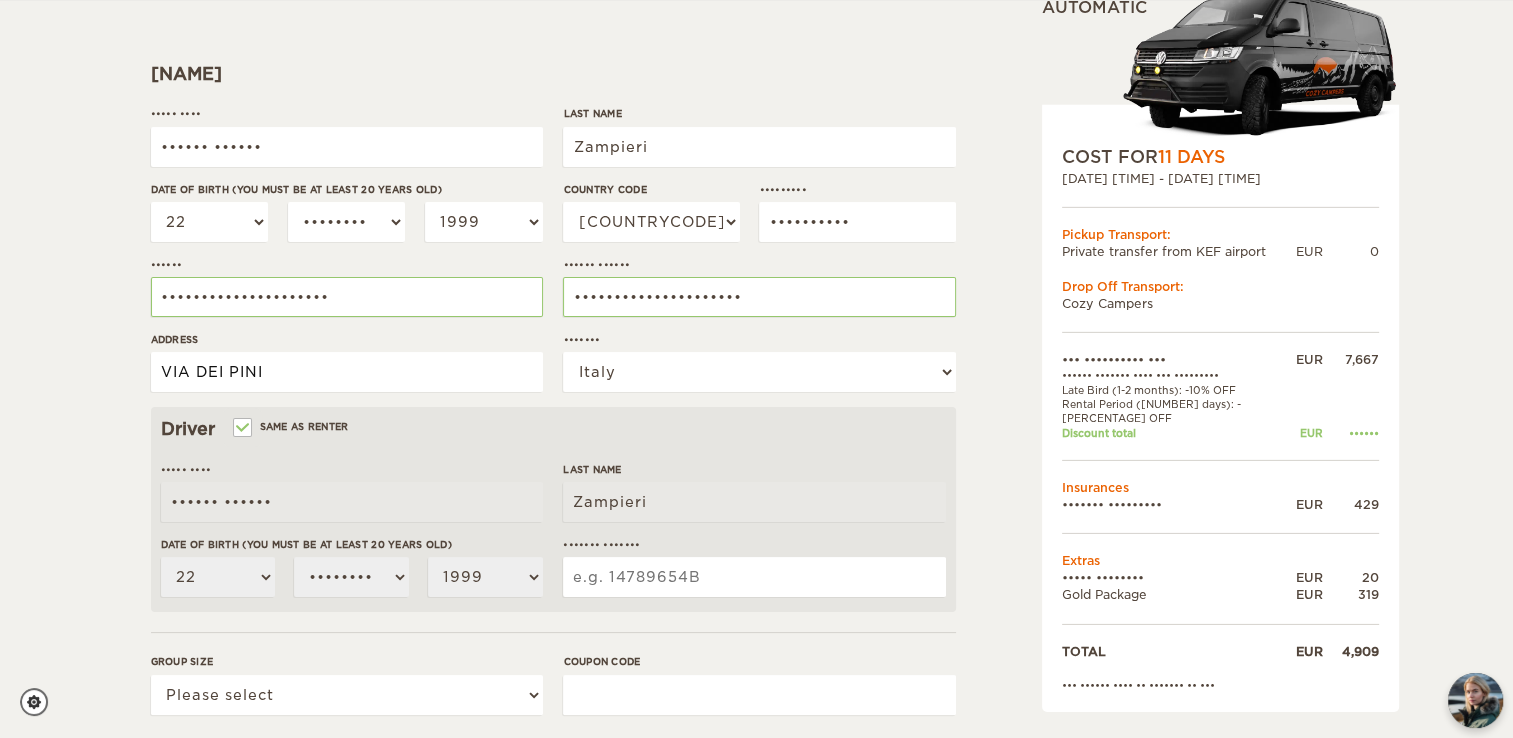 click on "VIA DEI PINI" at bounding box center (347, 372) 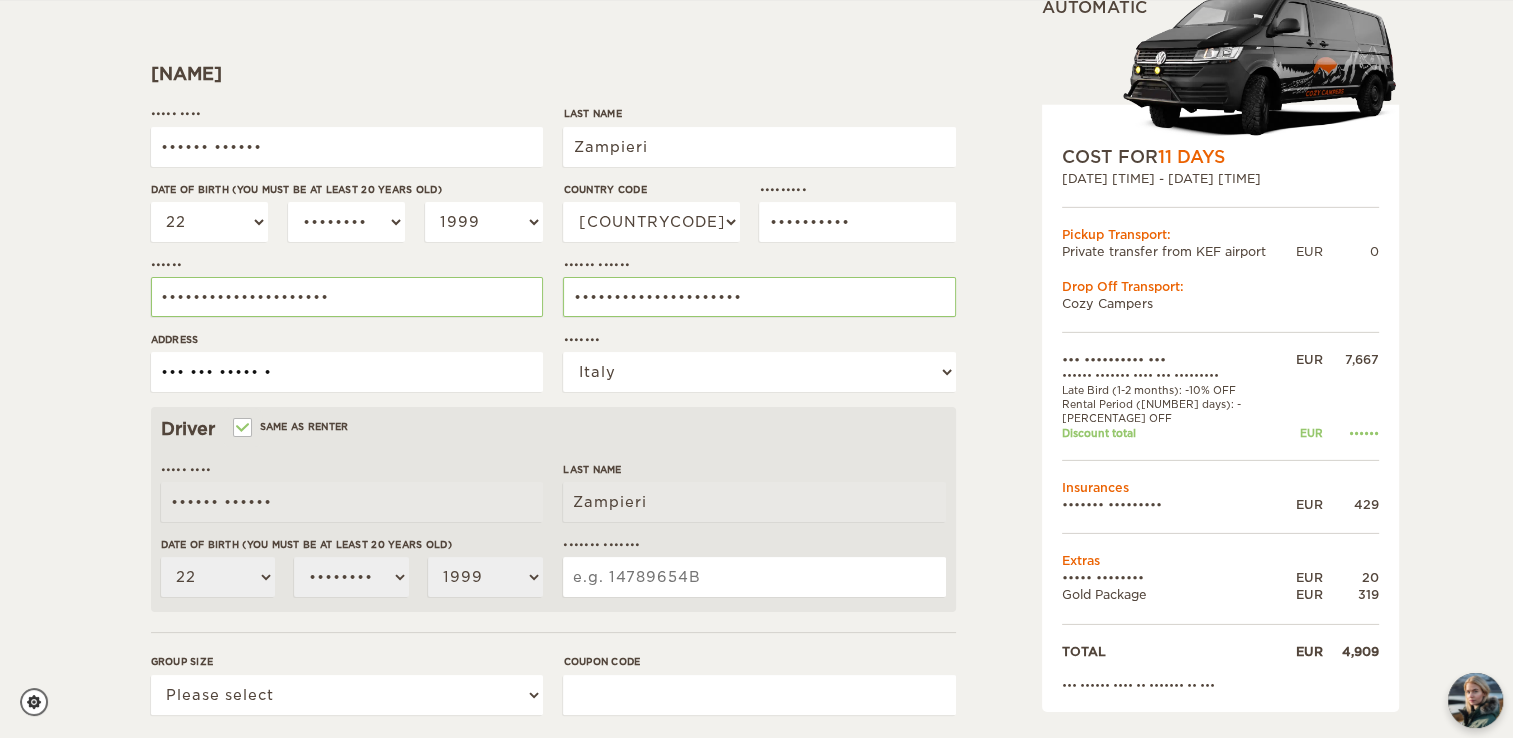 type on "••• ••• ••••• •" 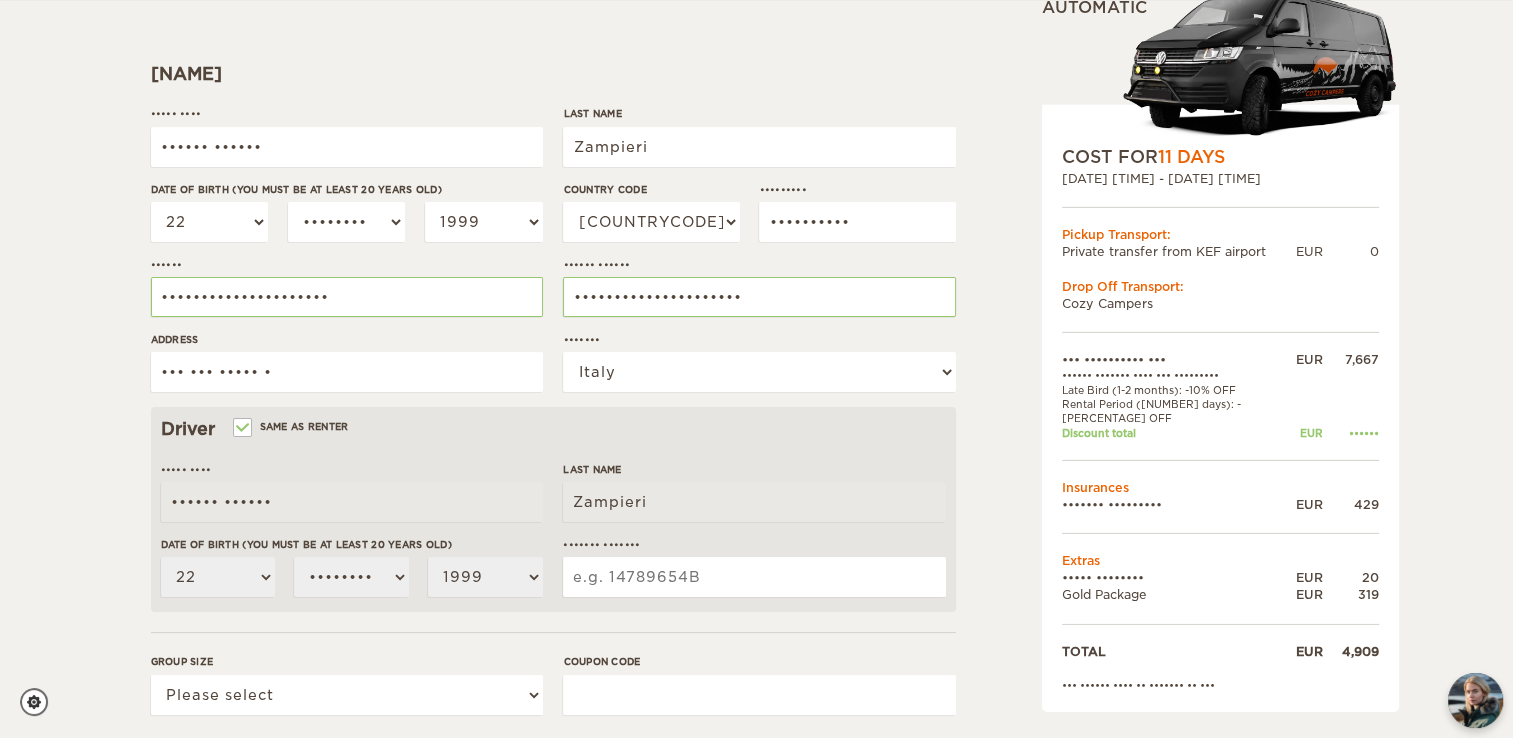 click on "••••• ••••" at bounding box center (352, 469) 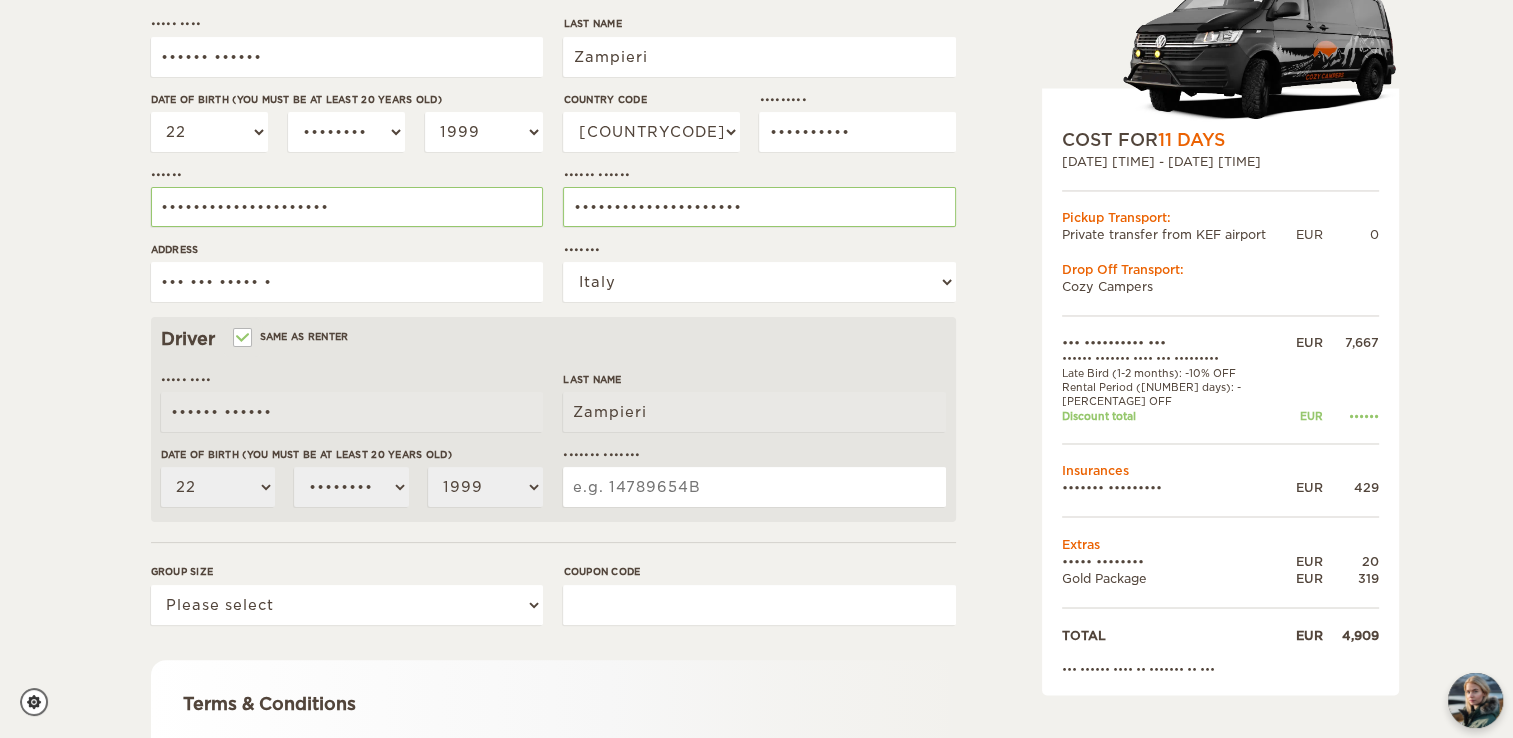 scroll, scrollTop: 351, scrollLeft: 0, axis: vertical 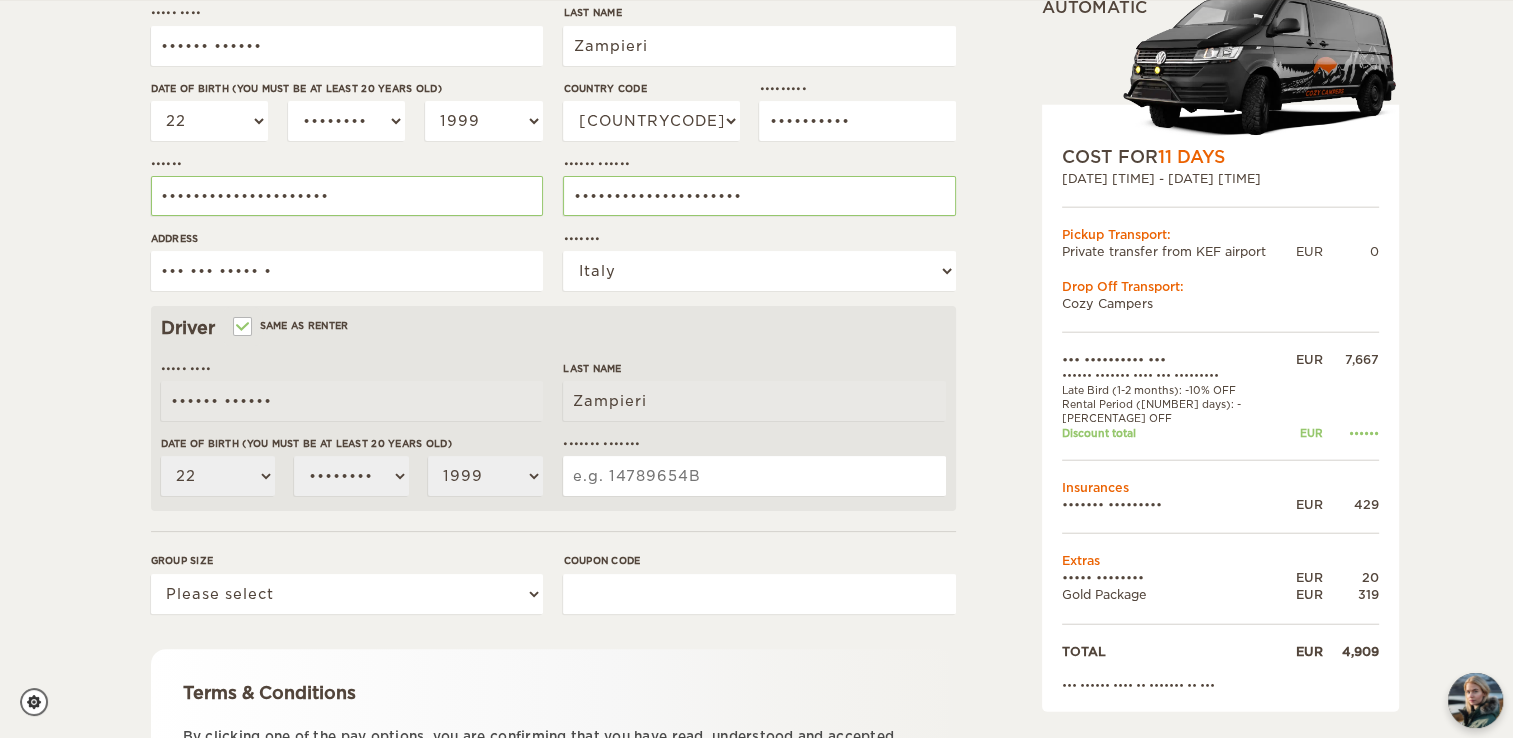 click on "••••••• •••••••" at bounding box center (754, 476) 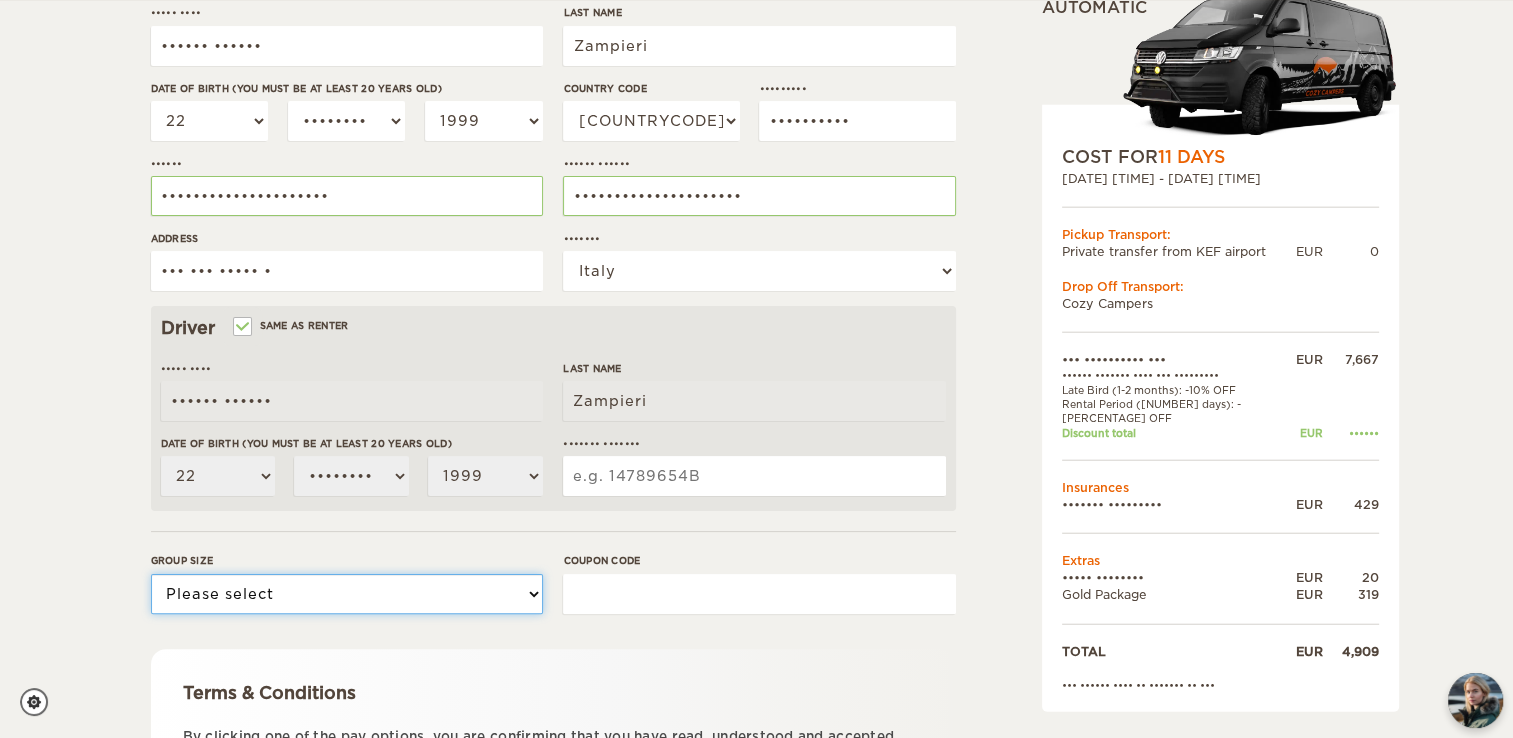 click on "Please select
1 2 3" at bounding box center [347, 594] 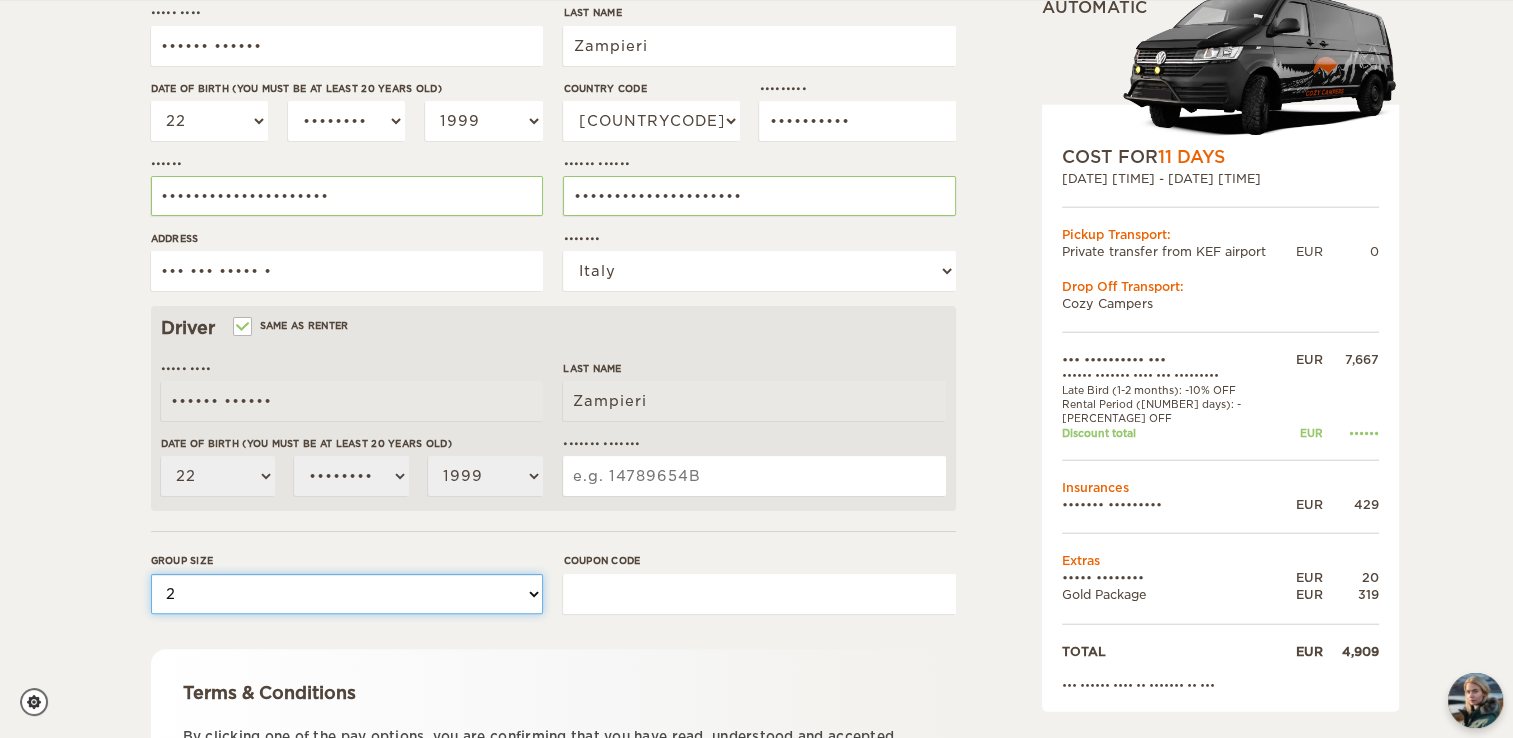 click on "Please select
1 2 3" at bounding box center (347, 594) 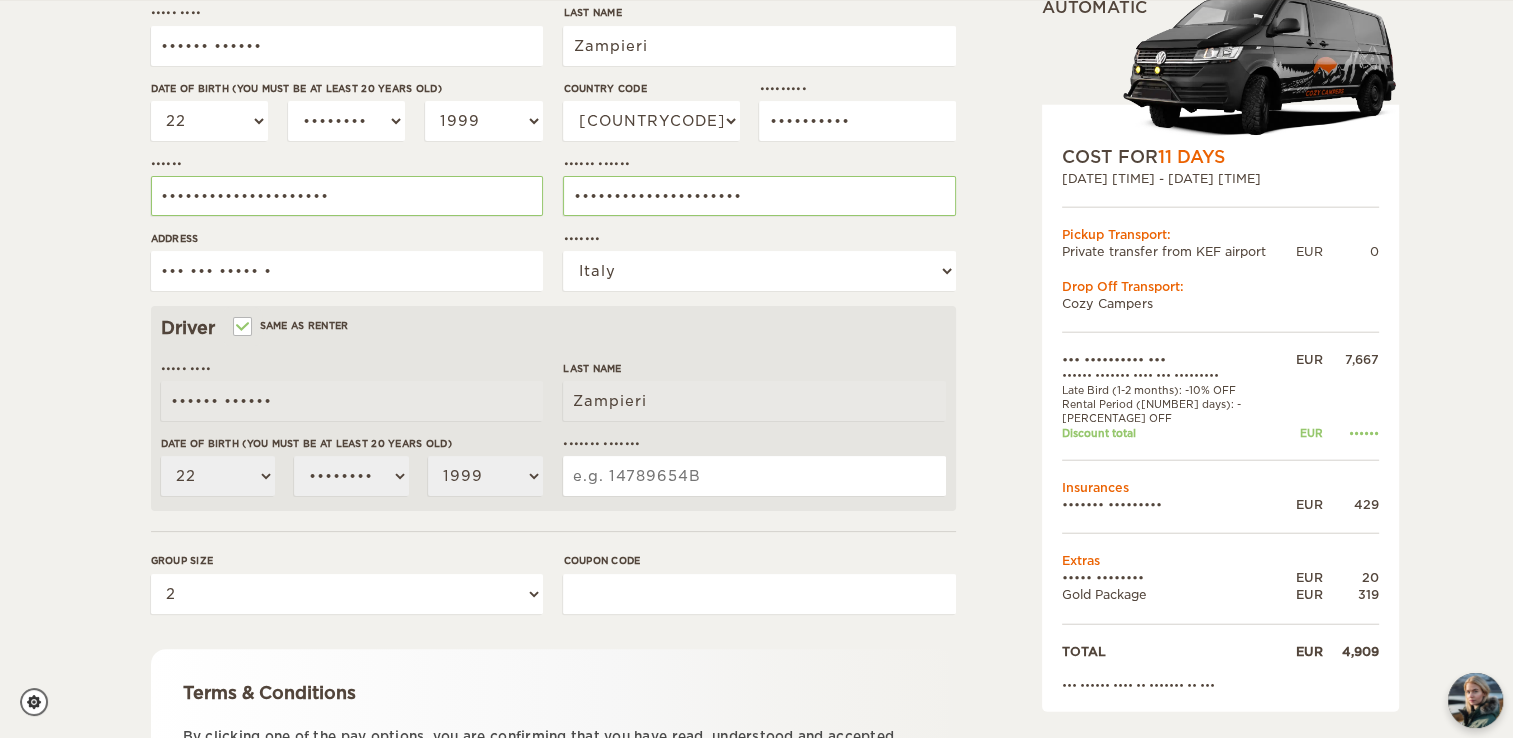 click on "[FIRST] [MIDDLE] [LAST]" at bounding box center (553, 372) 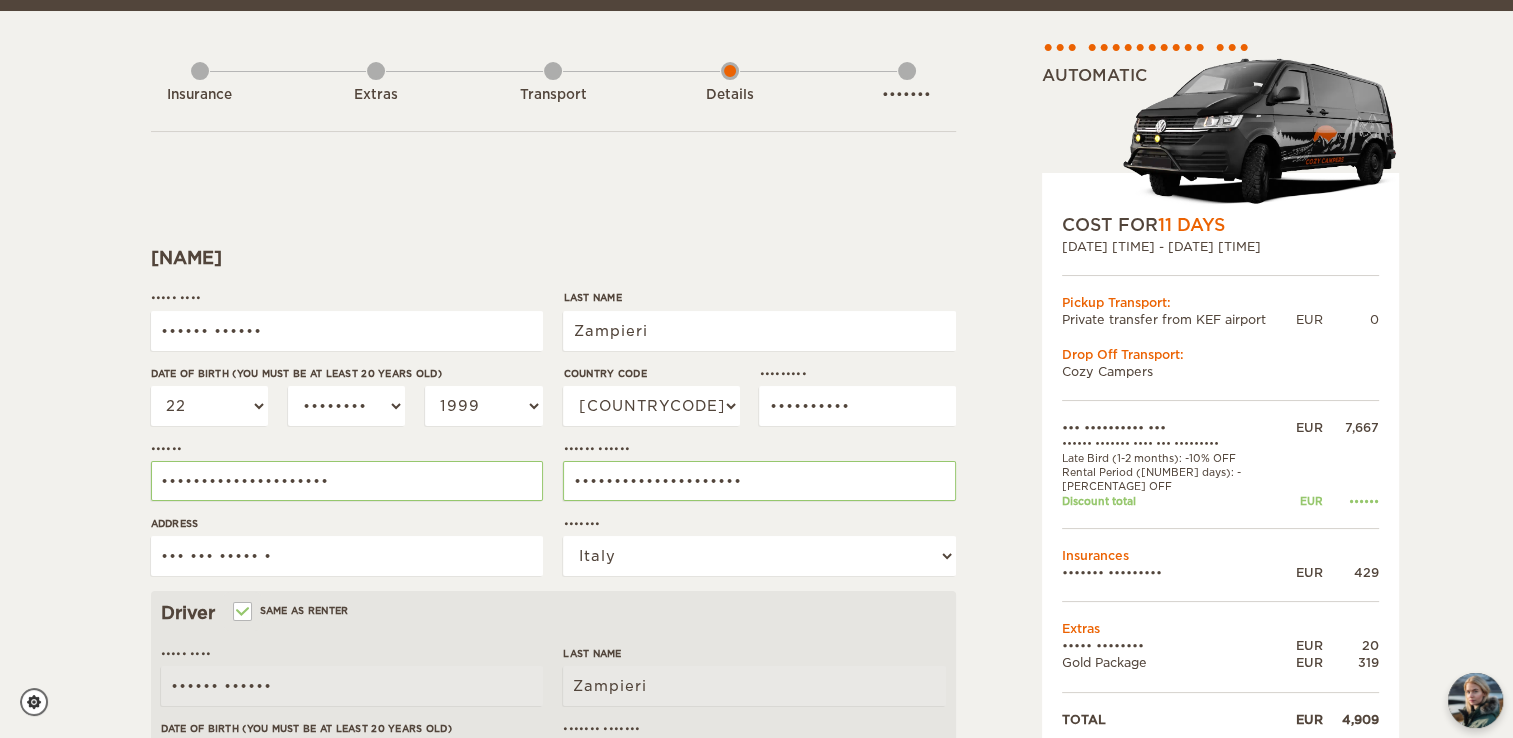 scroll, scrollTop: 67, scrollLeft: 0, axis: vertical 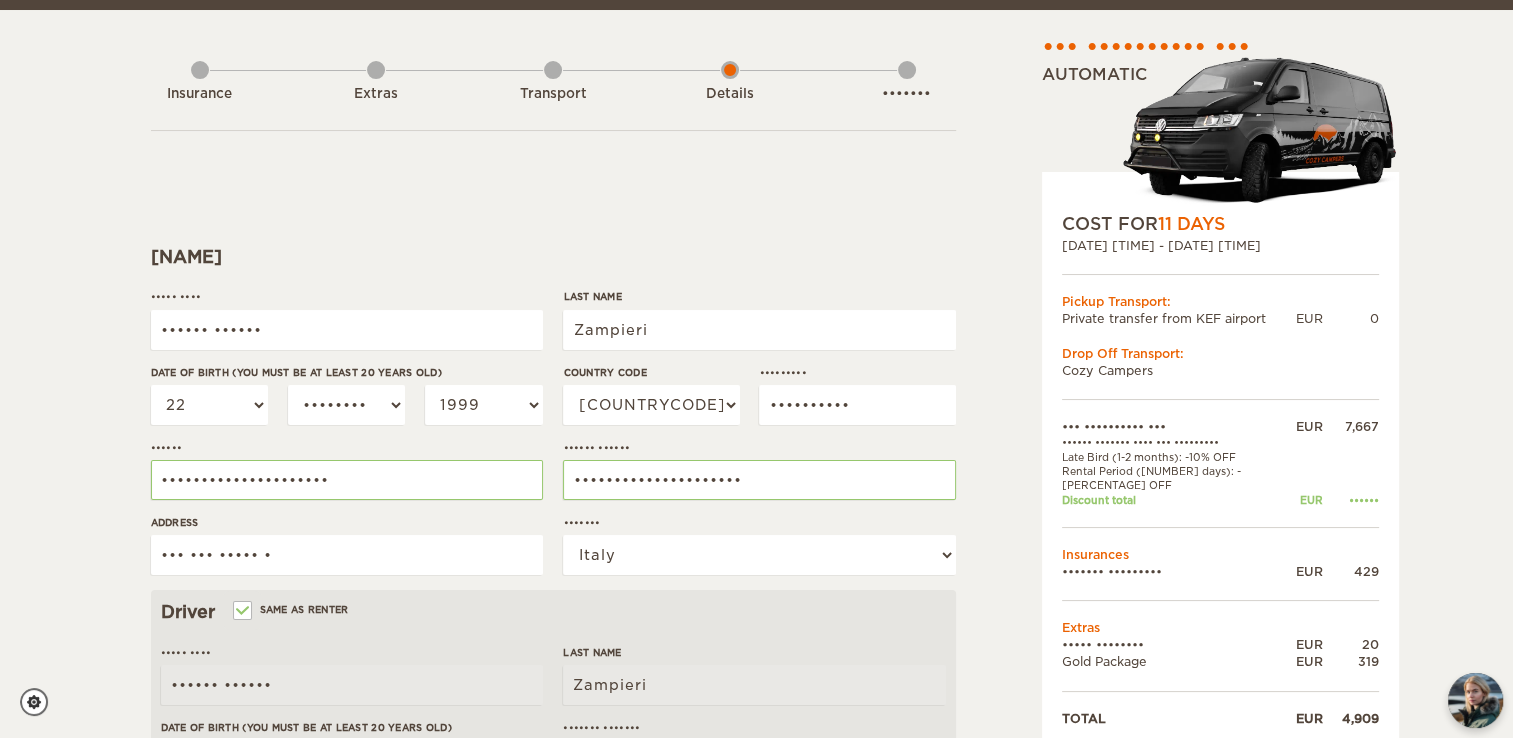 click on "••• •••••••••• •••
••••••
••••••••
•••••
•••••
•••
•••••••••
•••• •••  •• ••••
••• ••• •••• ••••• • ••• ••• •••• •••••
•••••• ••••••••••
••••••• •••••••• •••• ••• •••••••
•••
•
•••• ••• ••••••••••
•••• •••••••" at bounding box center [1169, 621] 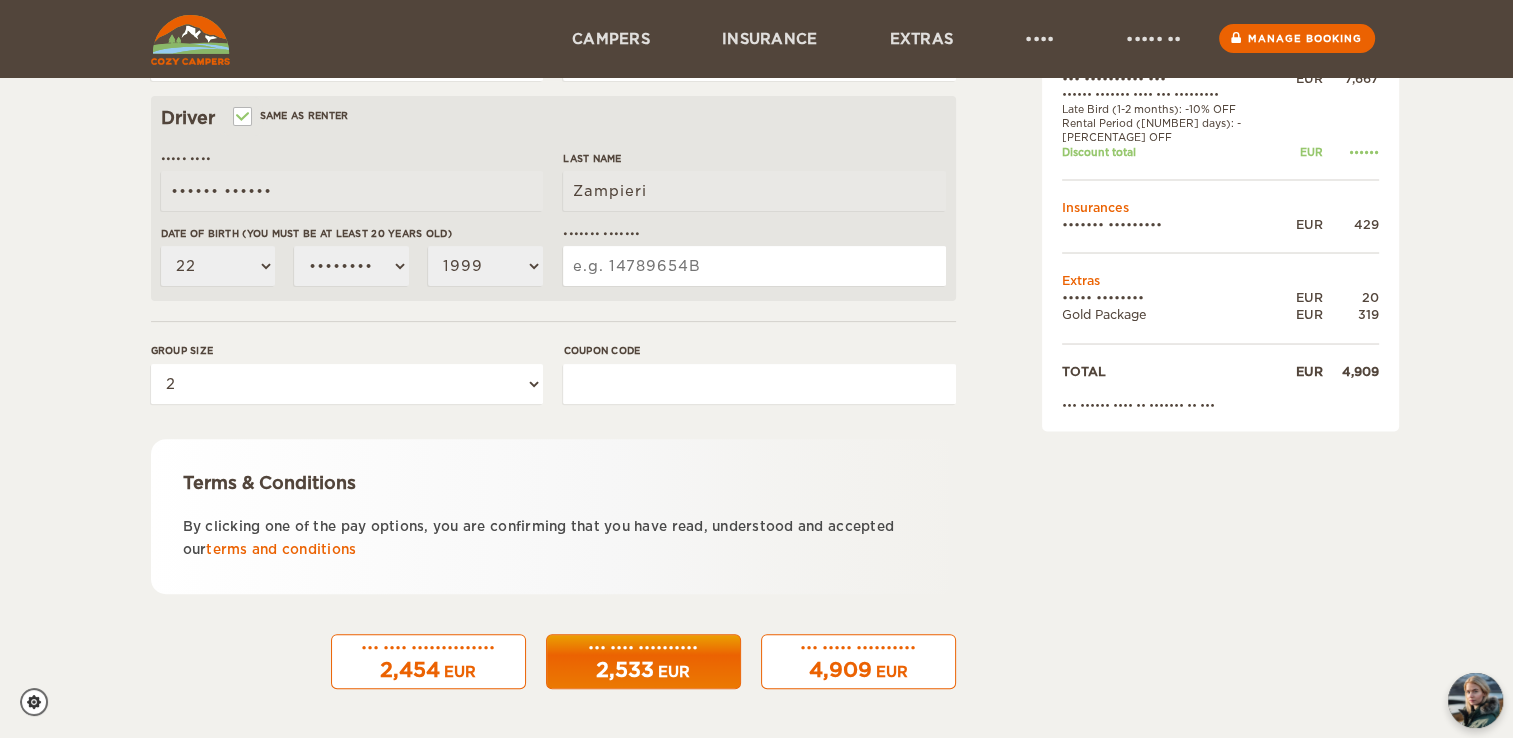 scroll, scrollTop: 0, scrollLeft: 0, axis: both 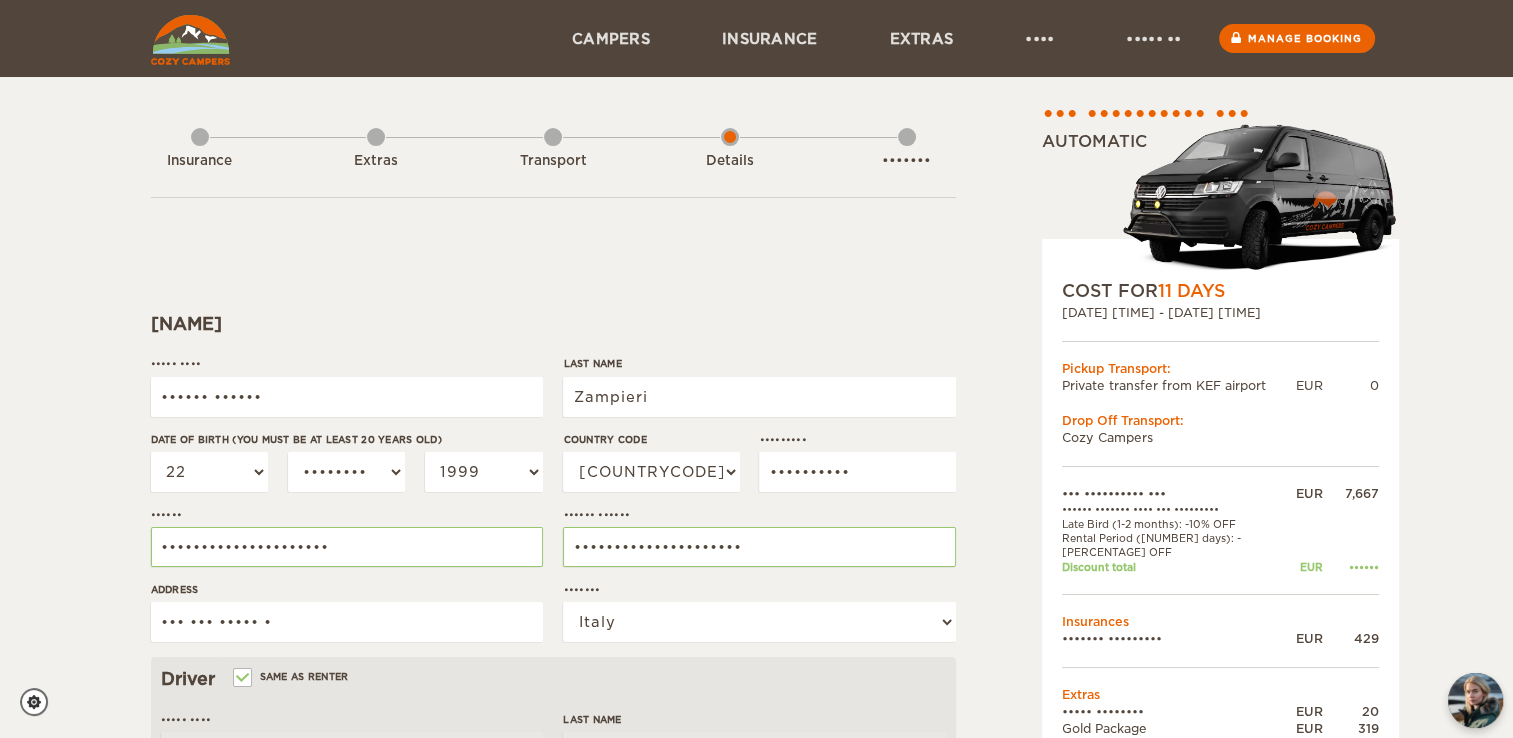 click on "[NAME]" at bounding box center [553, 324] 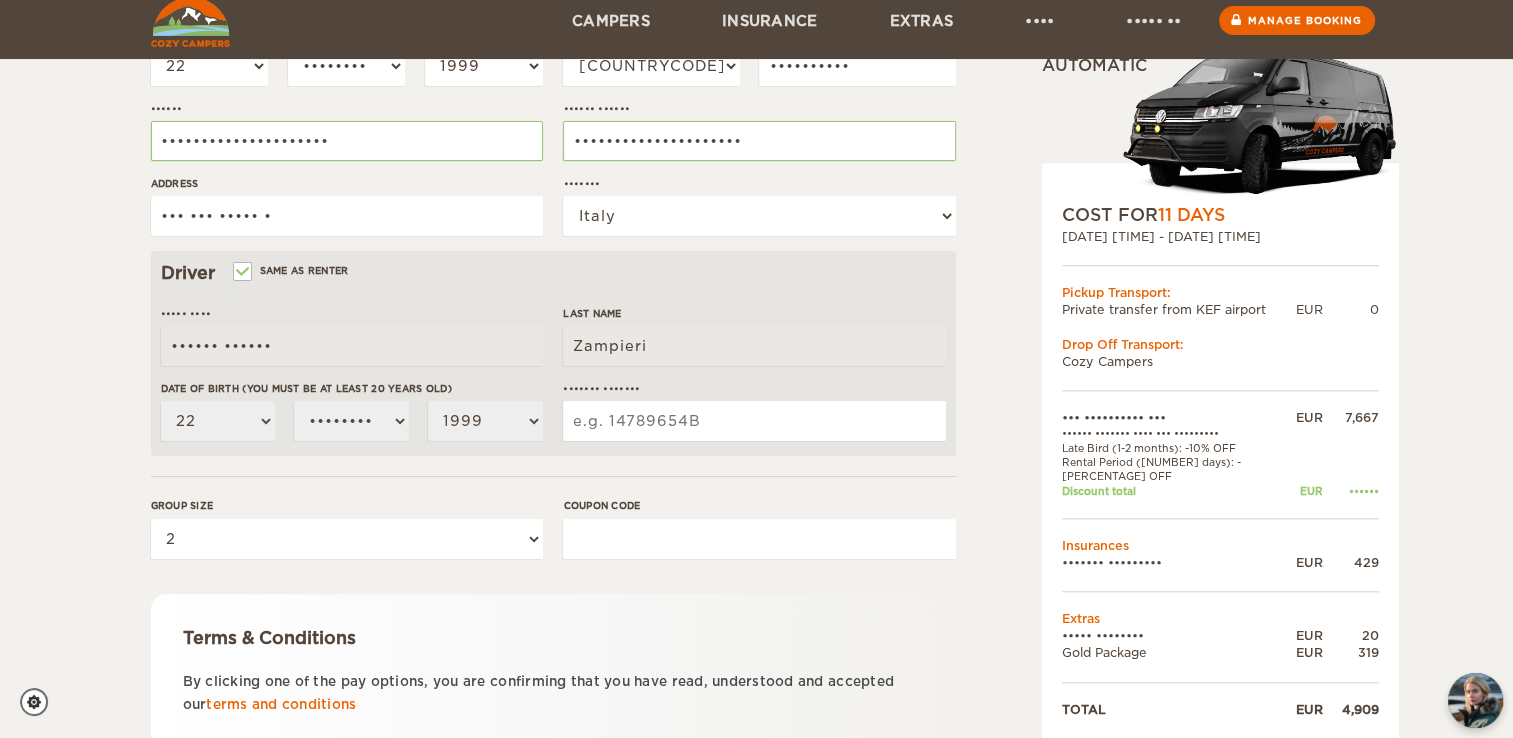 scroll, scrollTop: 561, scrollLeft: 0, axis: vertical 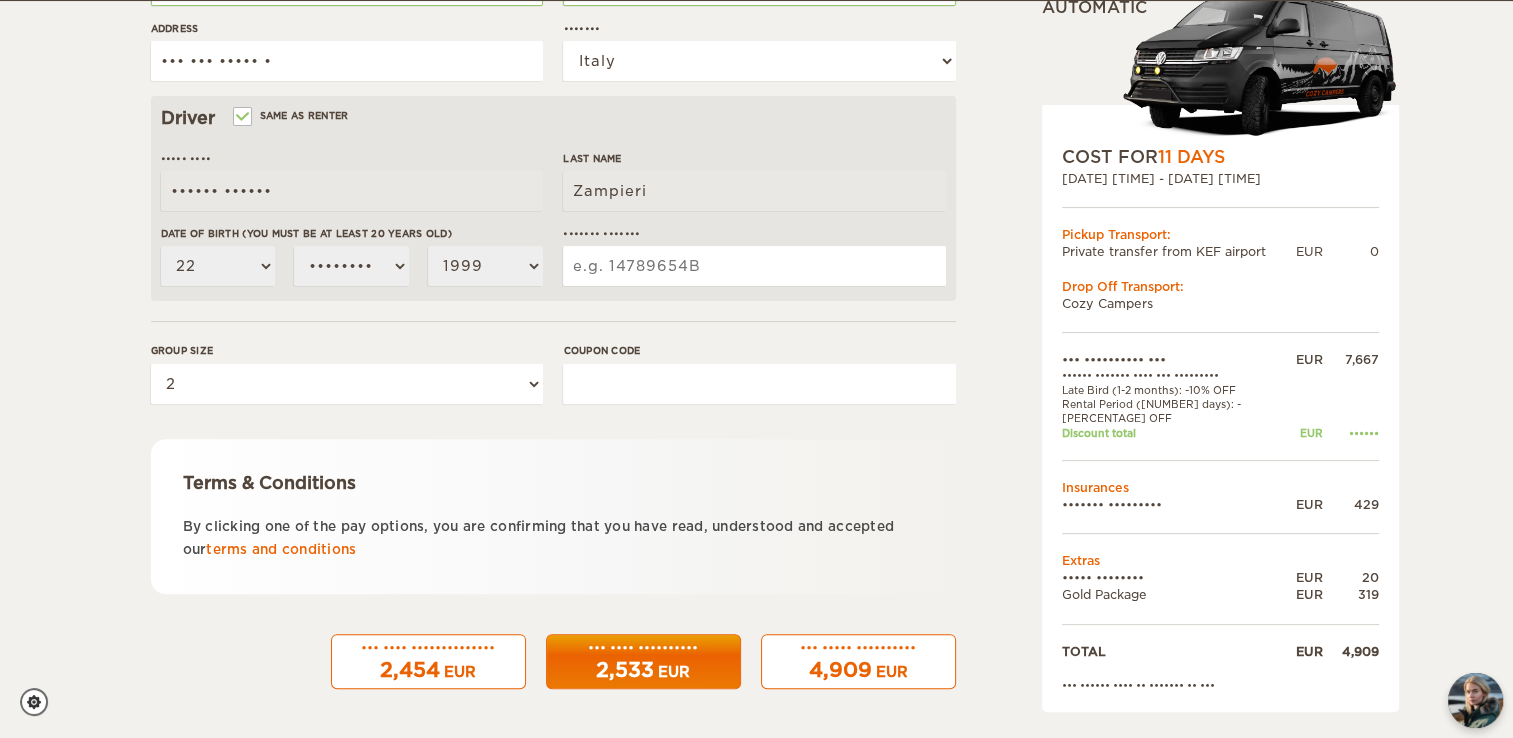 click on "Terms & Conditions" at bounding box center (553, 483) 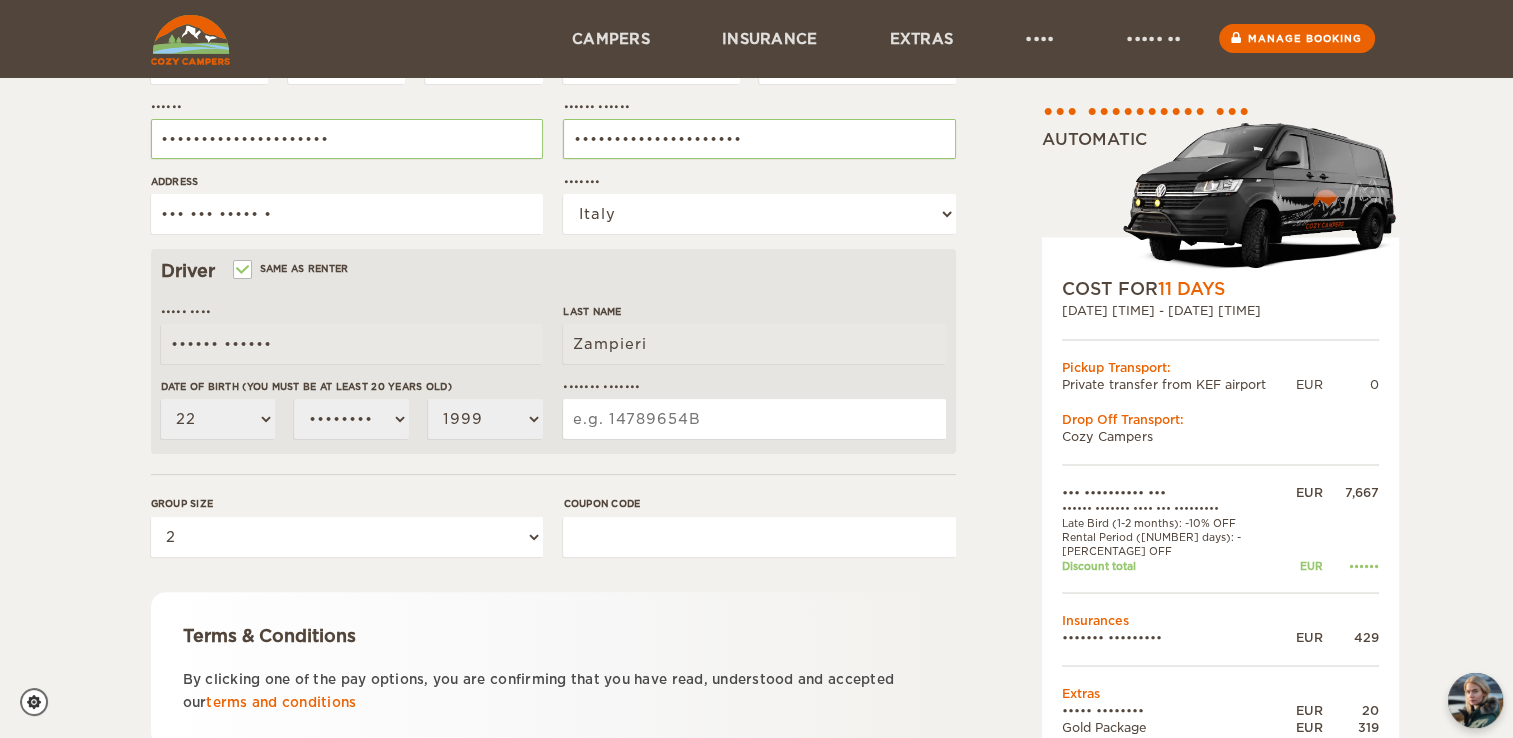 scroll, scrollTop: 406, scrollLeft: 0, axis: vertical 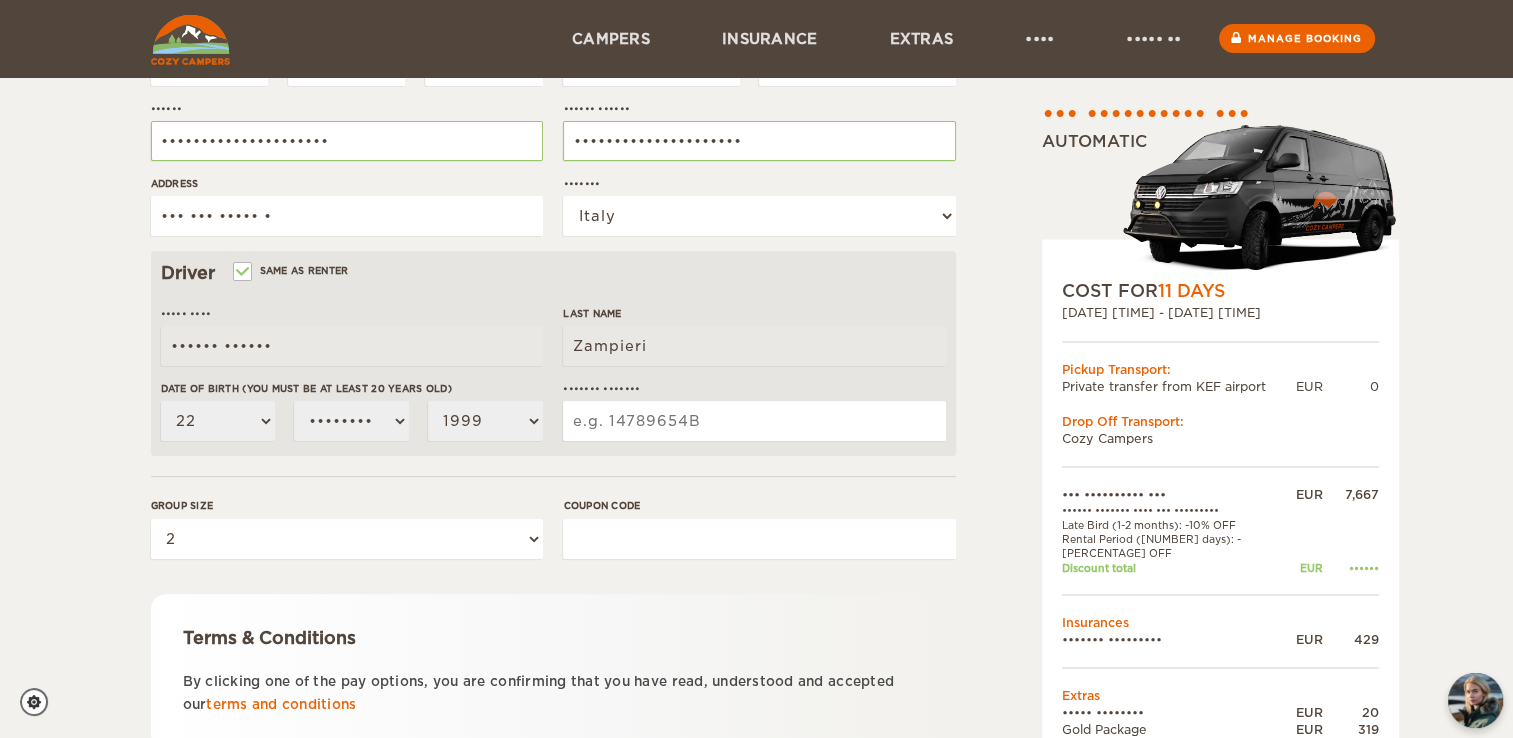 click on "••• •••••••••• •••
••••••
••••••••
•••••
•••••
•••
•••••••••
•••• •••  •• ••••
••• ••• •••• ••••• • ••• ••• •••• •••••
•••••• ••••••••••
••••••• •••••••• •••• ••• •••••••
•••
•
•••• ••• ••••••••••
•••• •••••••" at bounding box center [1169, 282] 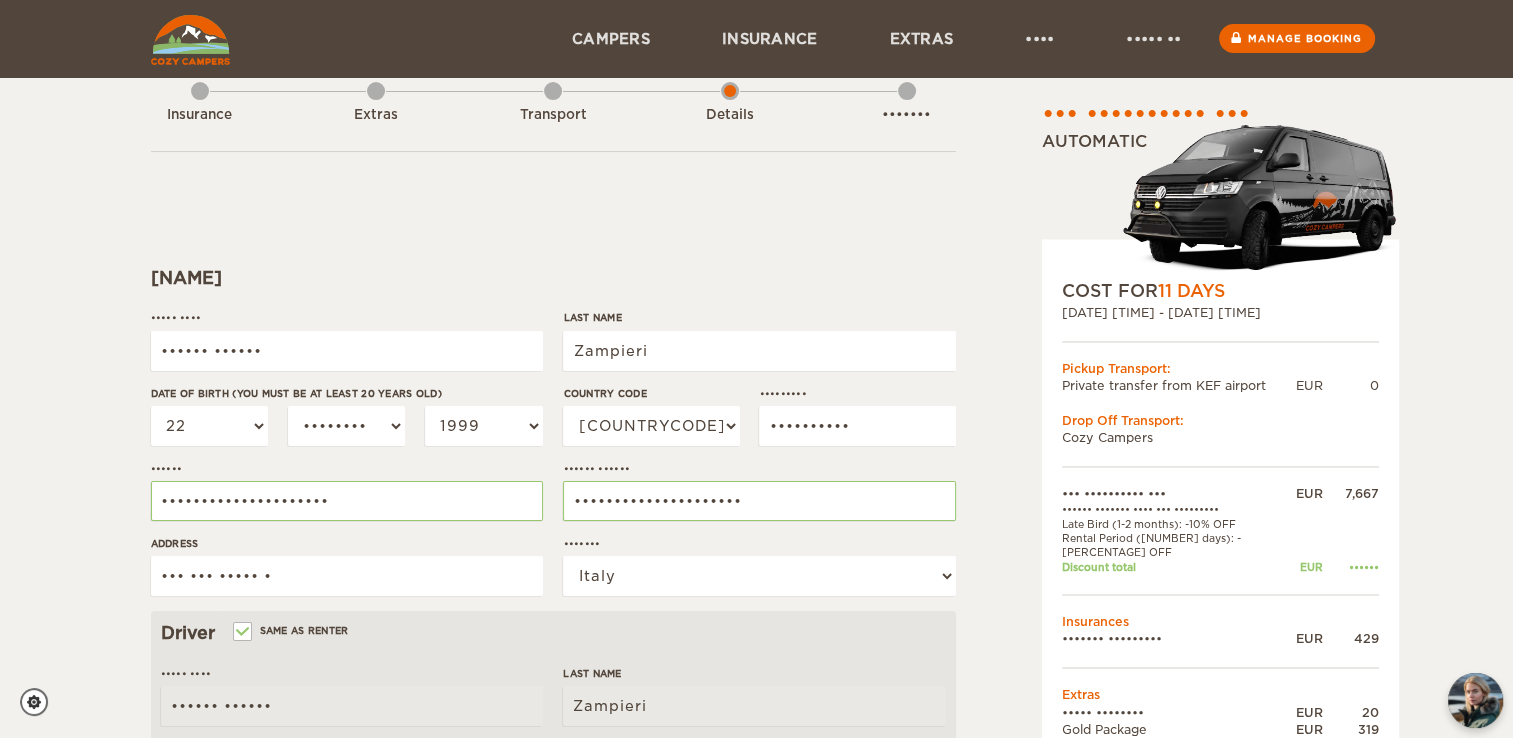 scroll, scrollTop: 0, scrollLeft: 0, axis: both 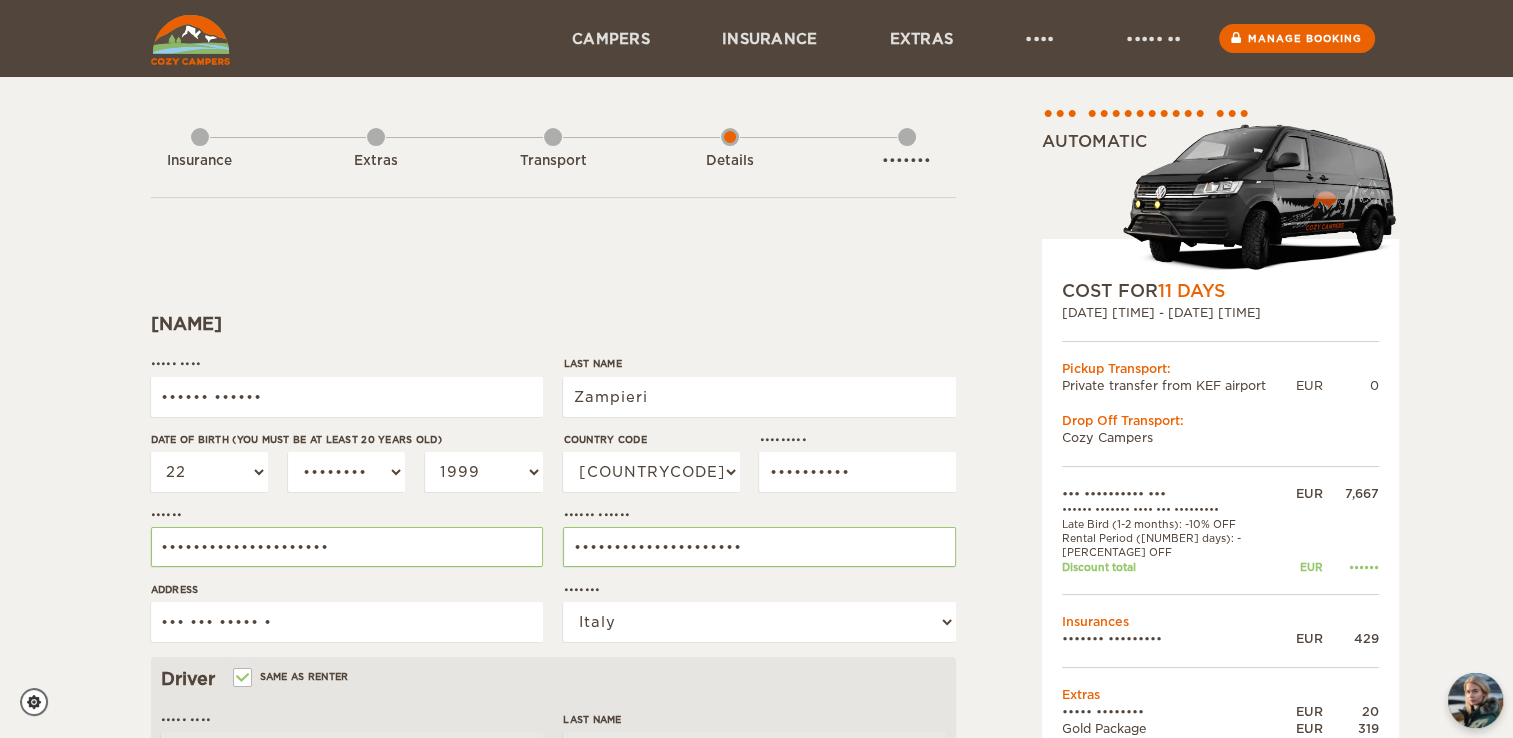 click on "[FIRST] [MIDDLE] [LAST]" at bounding box center [553, 723] 